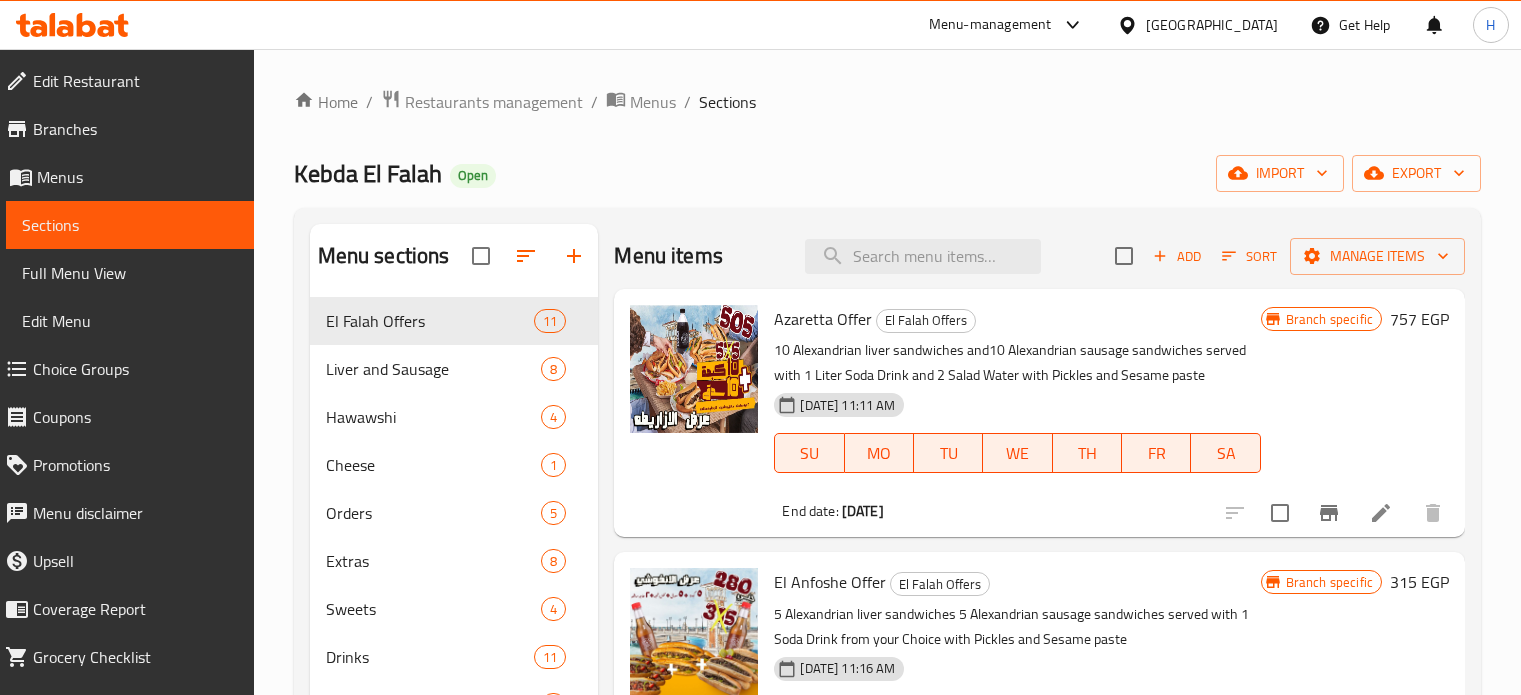 scroll, scrollTop: 0, scrollLeft: 0, axis: both 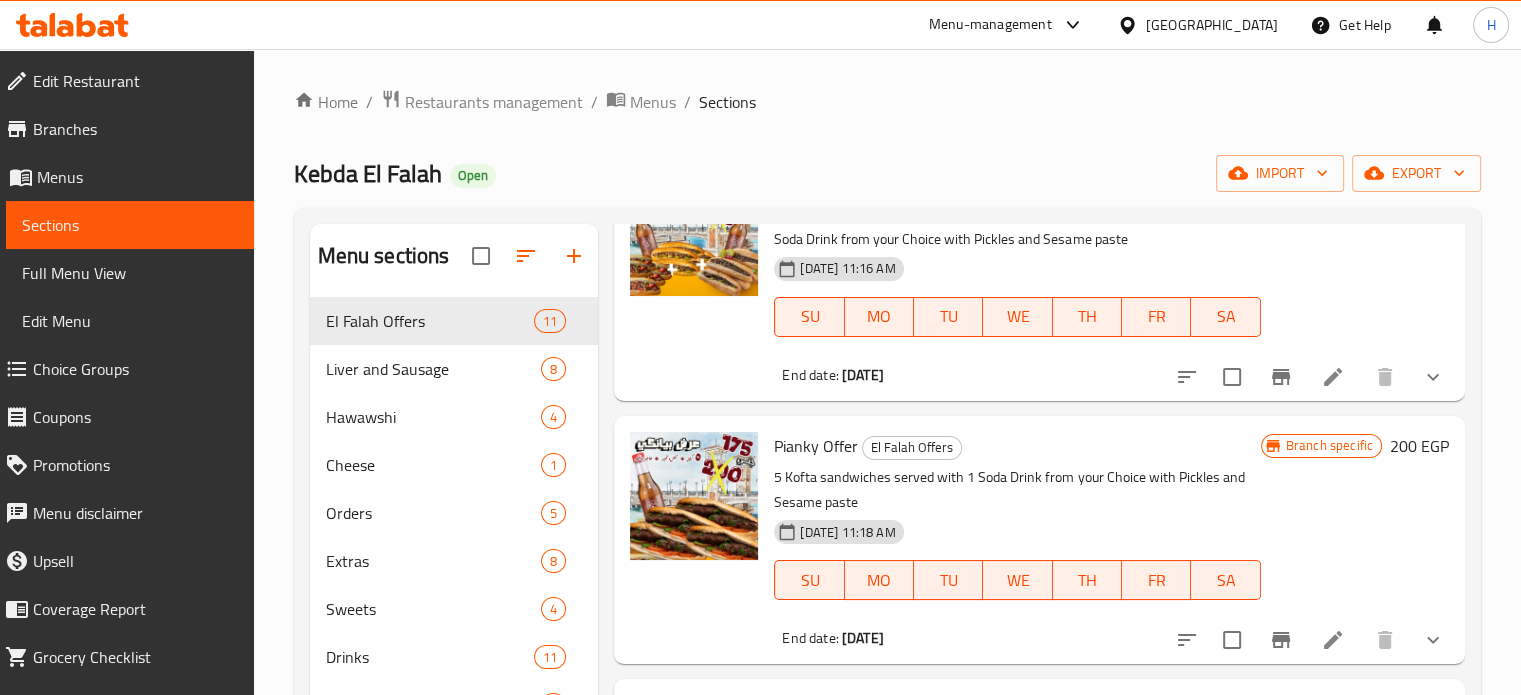 type 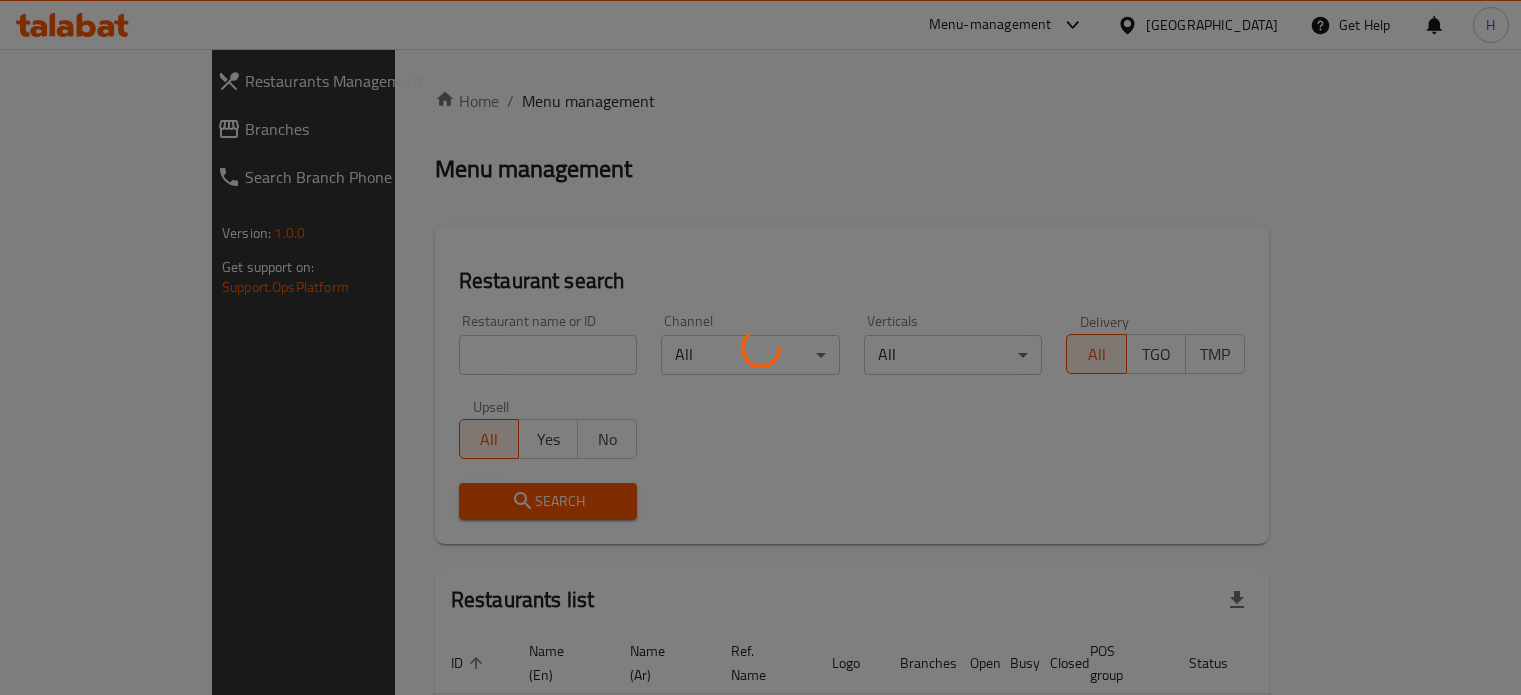 scroll, scrollTop: 0, scrollLeft: 0, axis: both 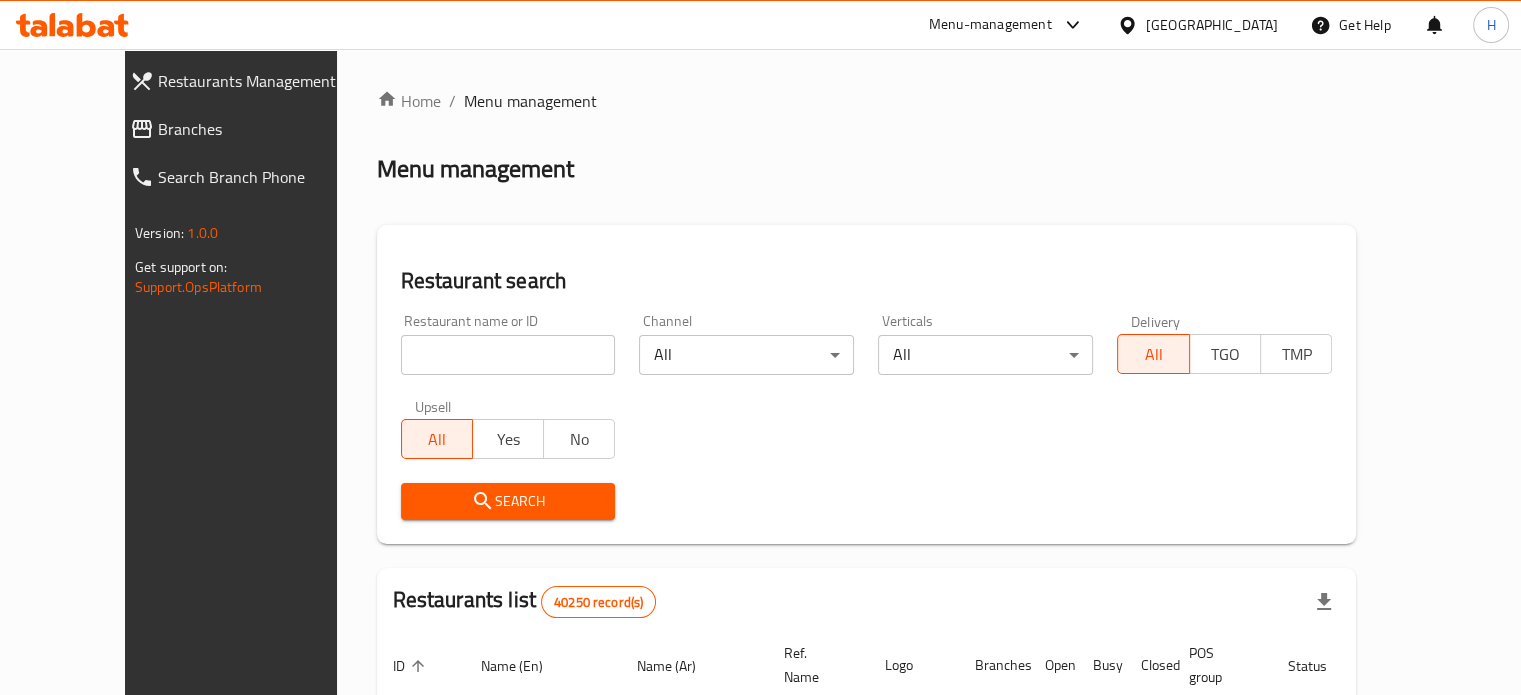 click at bounding box center [508, 355] 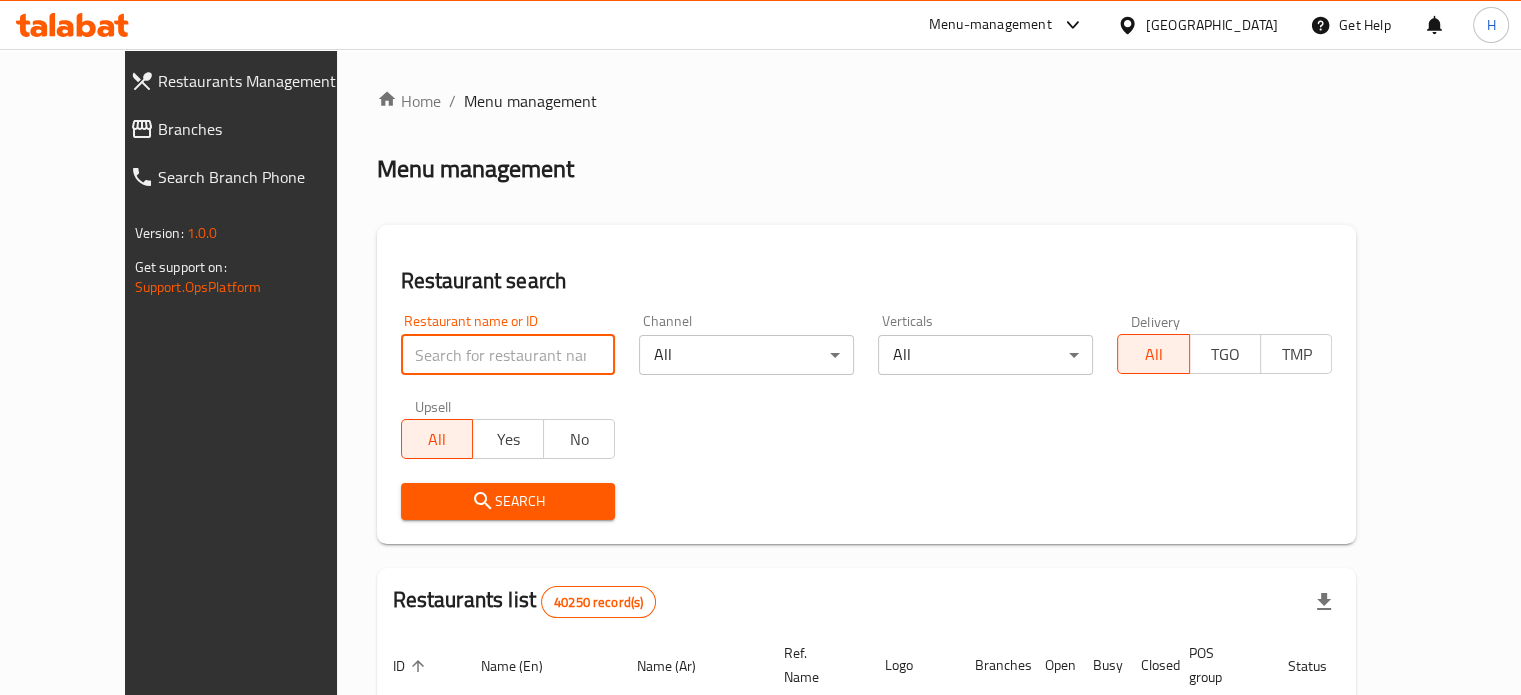 type on "Hummy yummy" 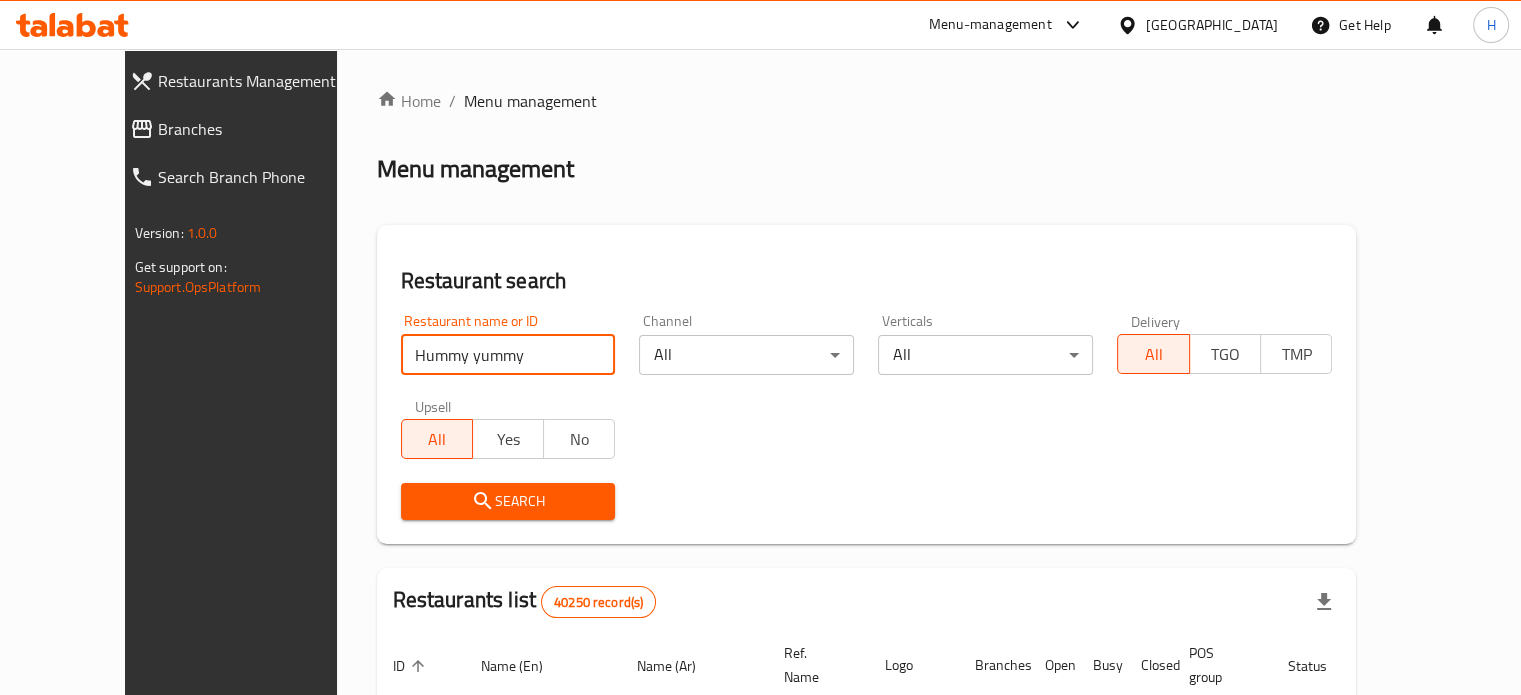 click on "Upsell All Yes No" at bounding box center [508, 429] 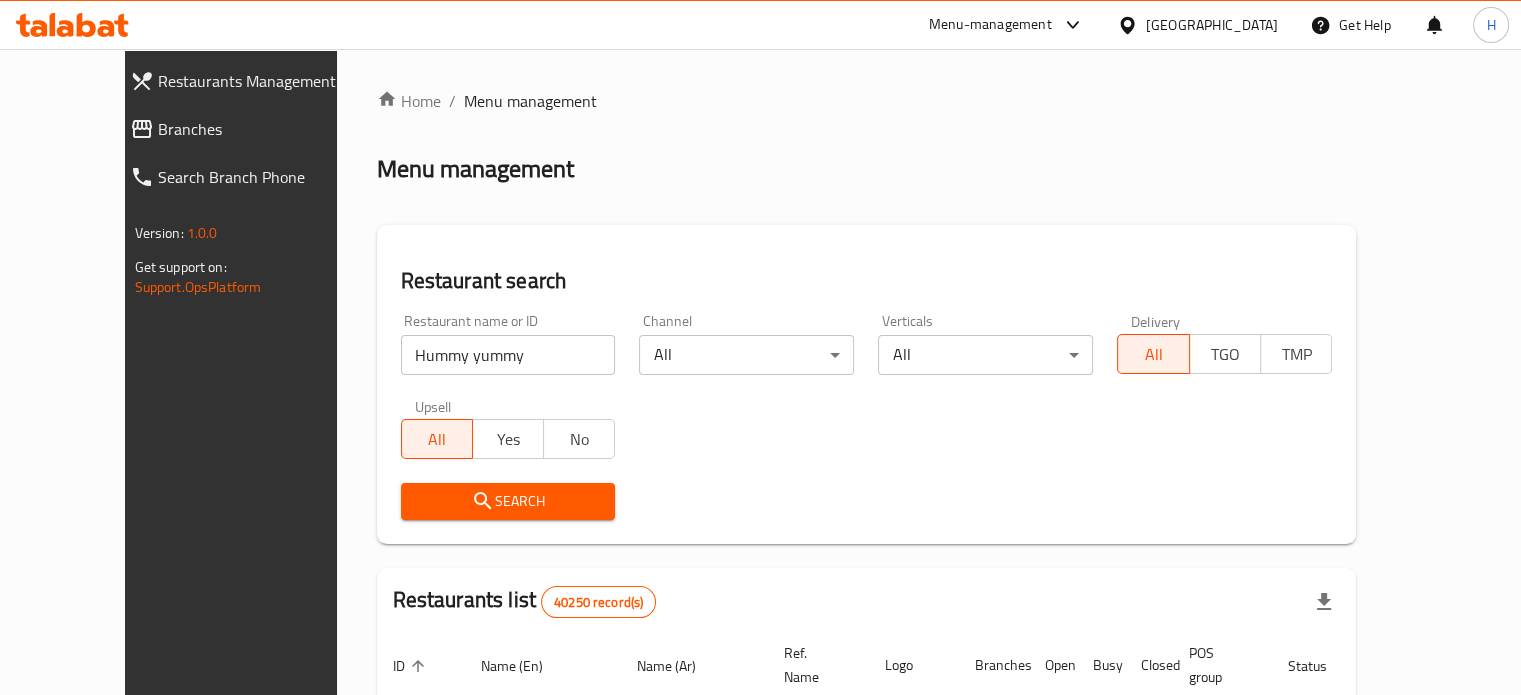click on "Search" at bounding box center (508, 501) 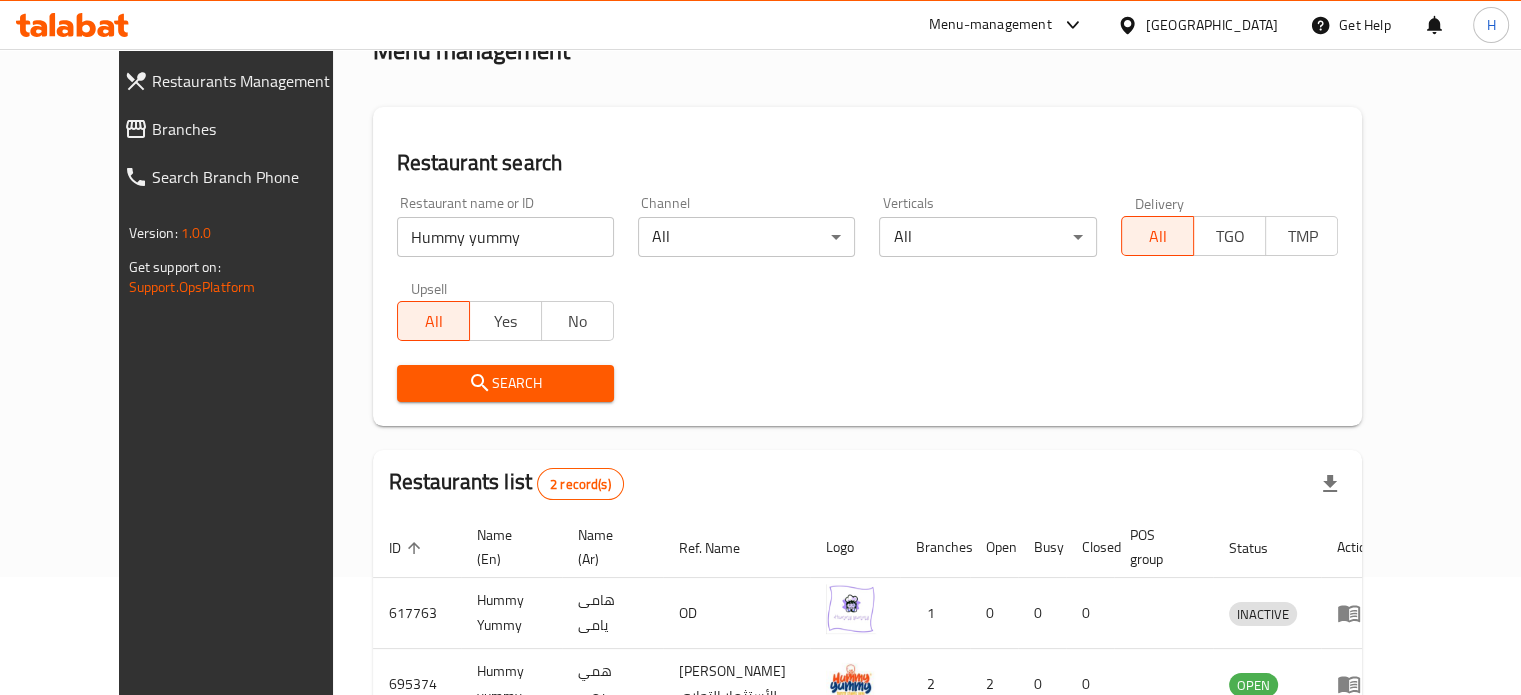 scroll, scrollTop: 242, scrollLeft: 0, axis: vertical 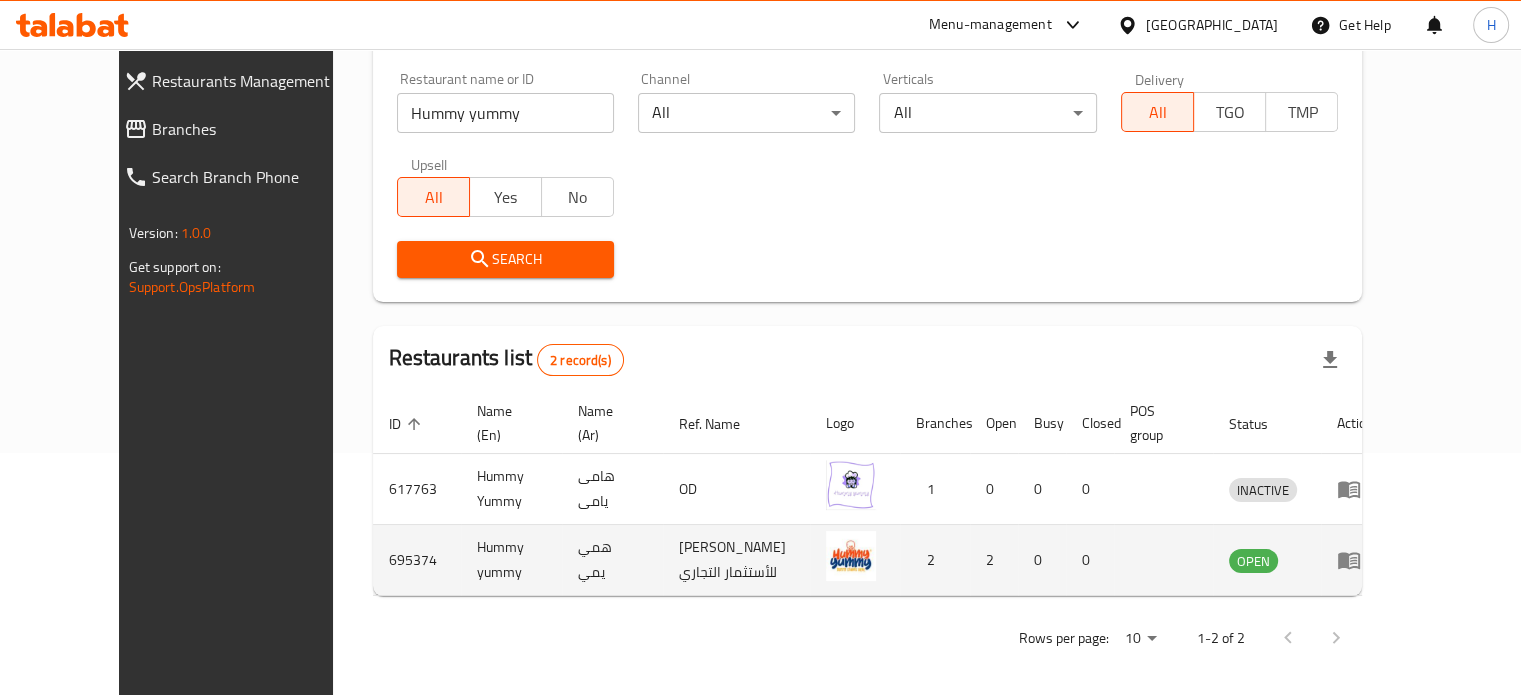 click 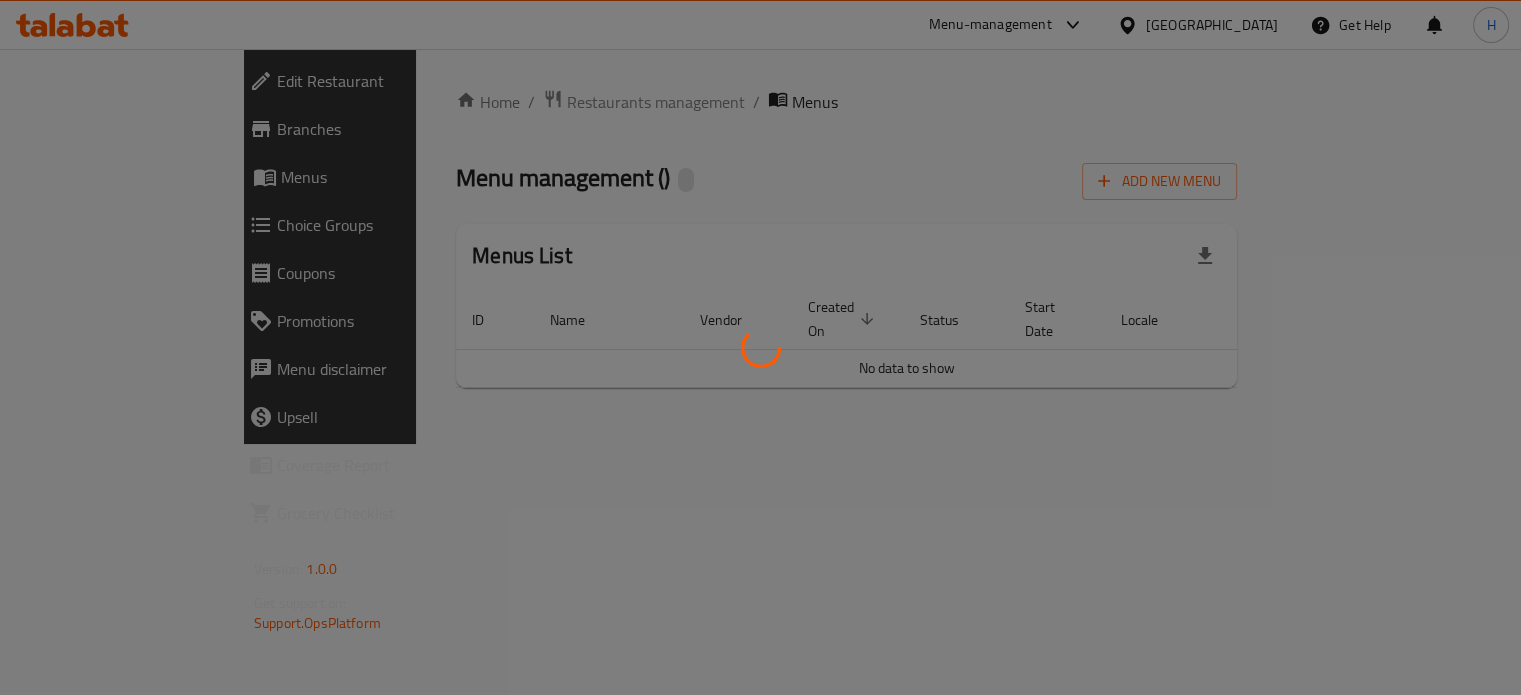 scroll, scrollTop: 0, scrollLeft: 0, axis: both 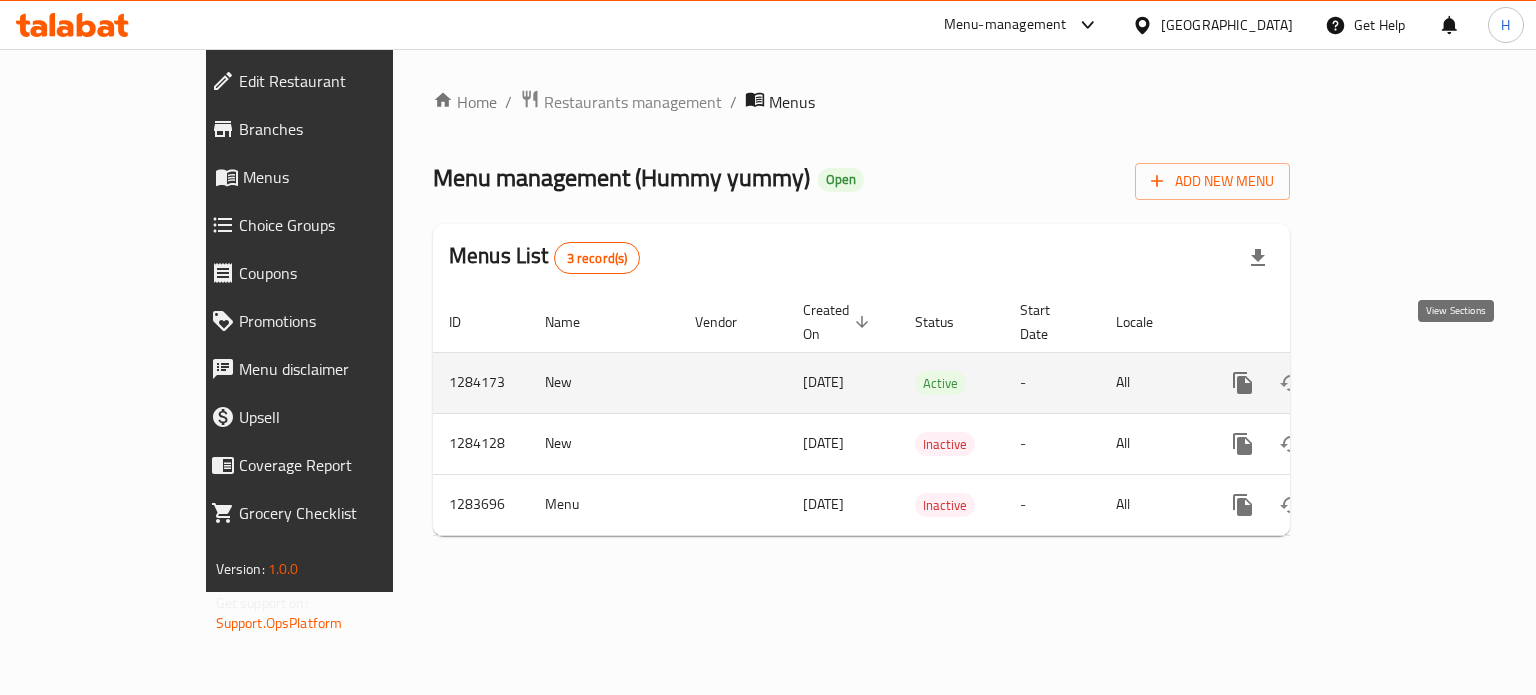 click 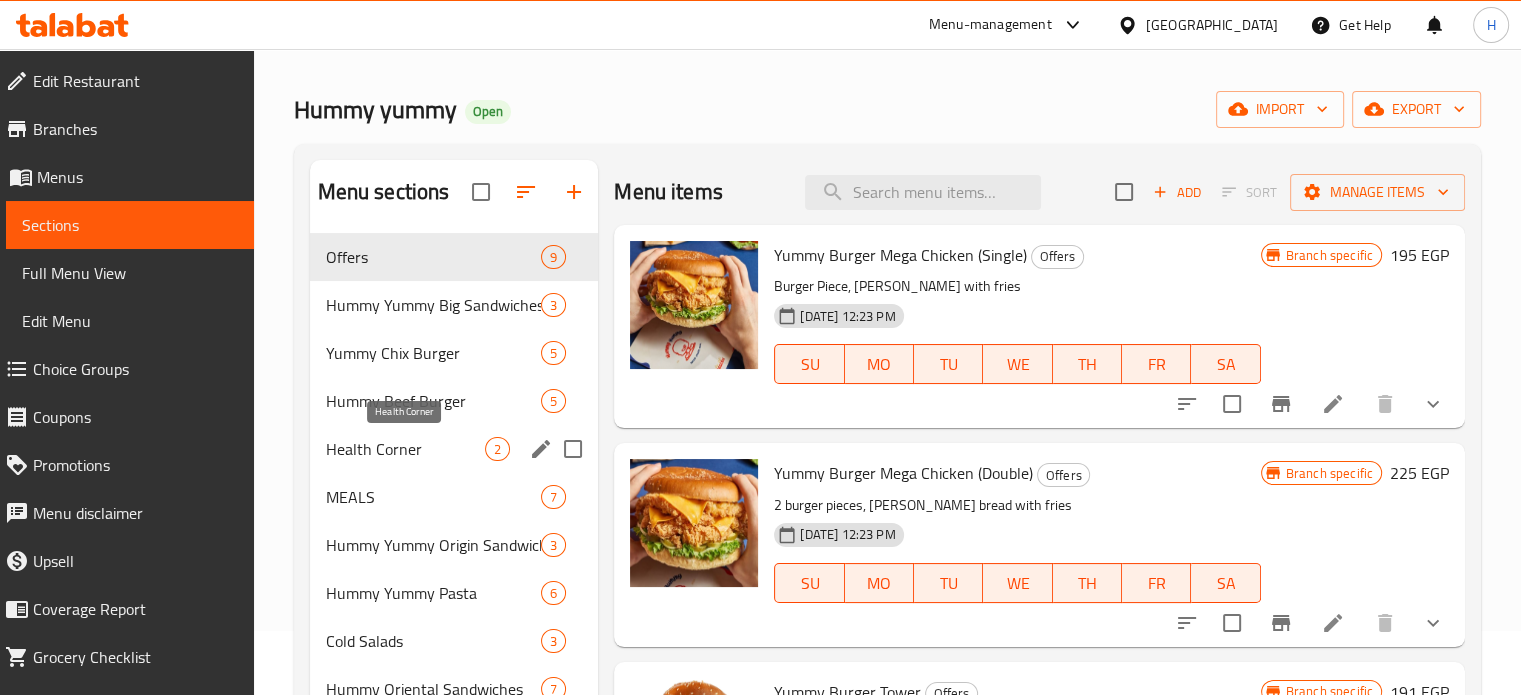 scroll, scrollTop: 100, scrollLeft: 0, axis: vertical 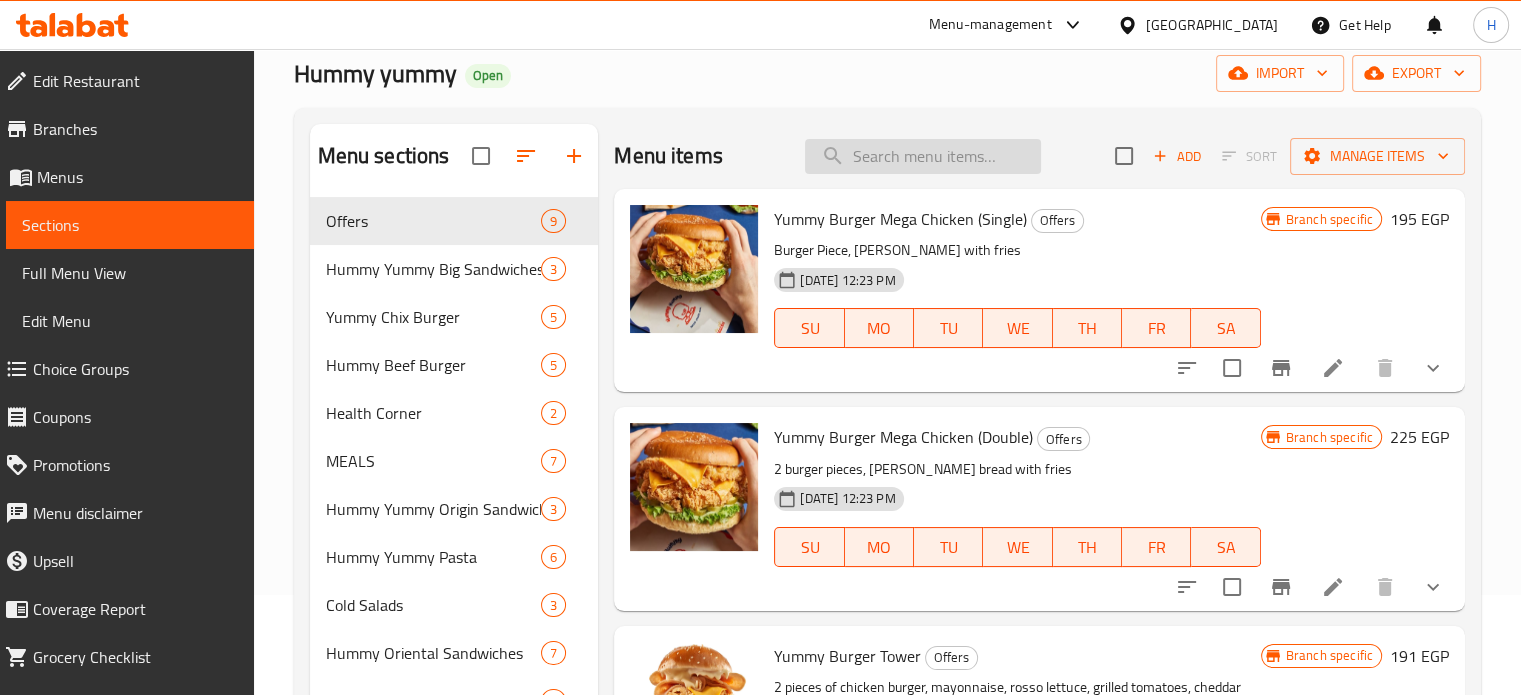 click at bounding box center [923, 156] 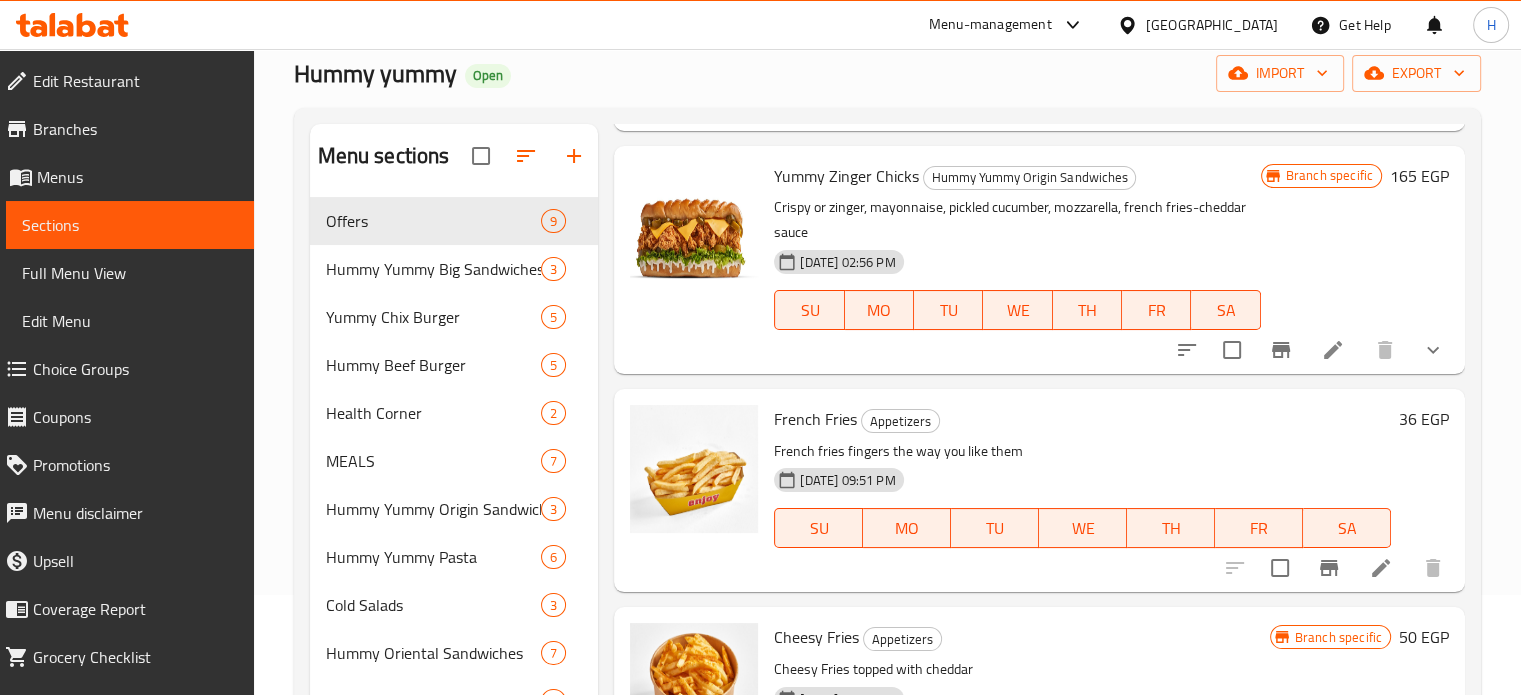 scroll, scrollTop: 2493, scrollLeft: 0, axis: vertical 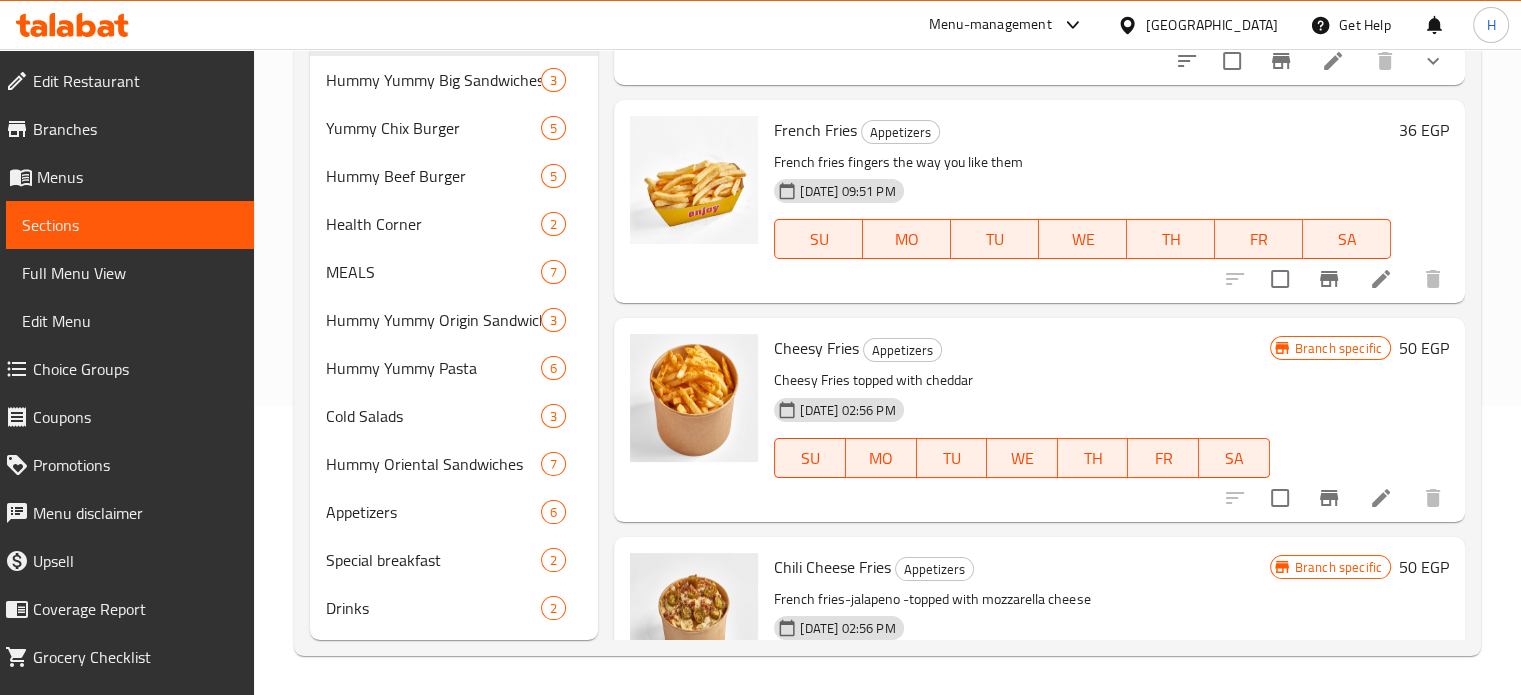 type on "fries" 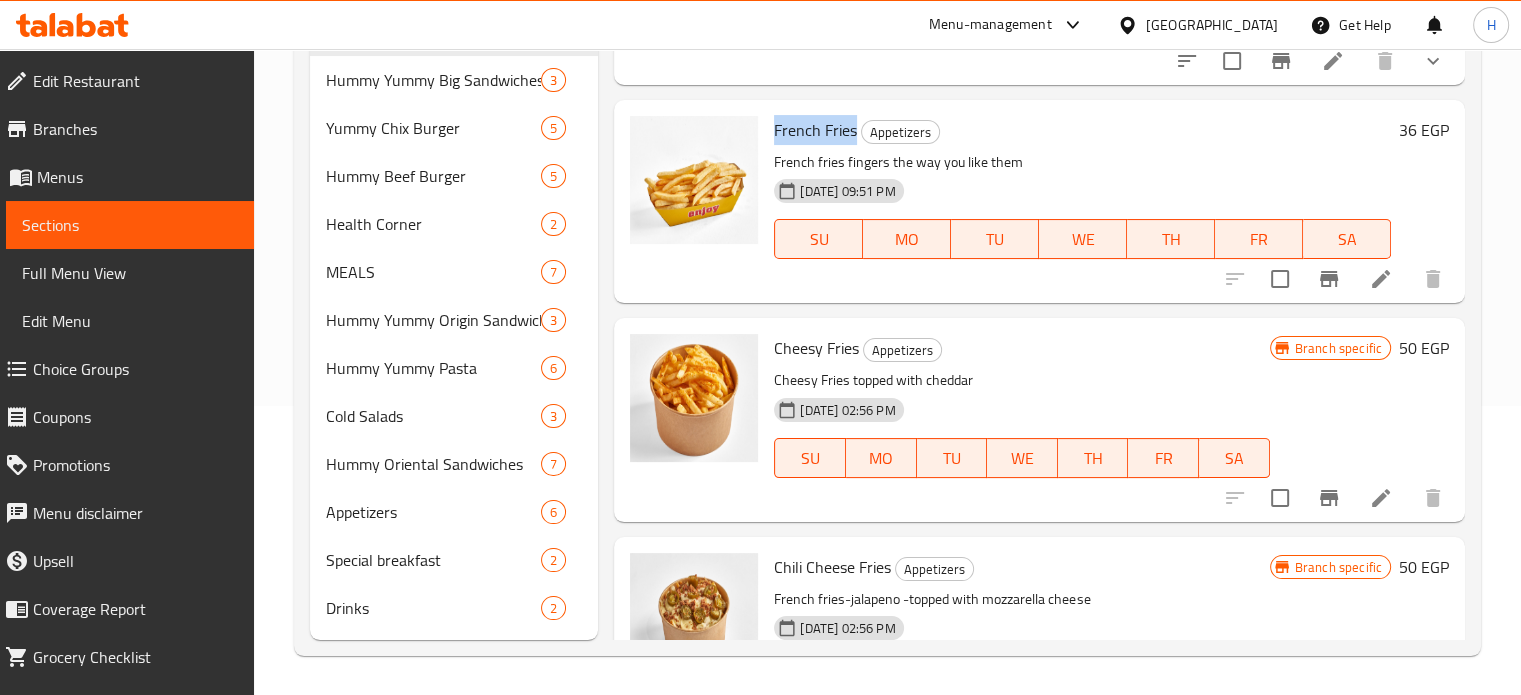 drag, startPoint x: 857, startPoint y: 125, endPoint x: 772, endPoint y: 125, distance: 85 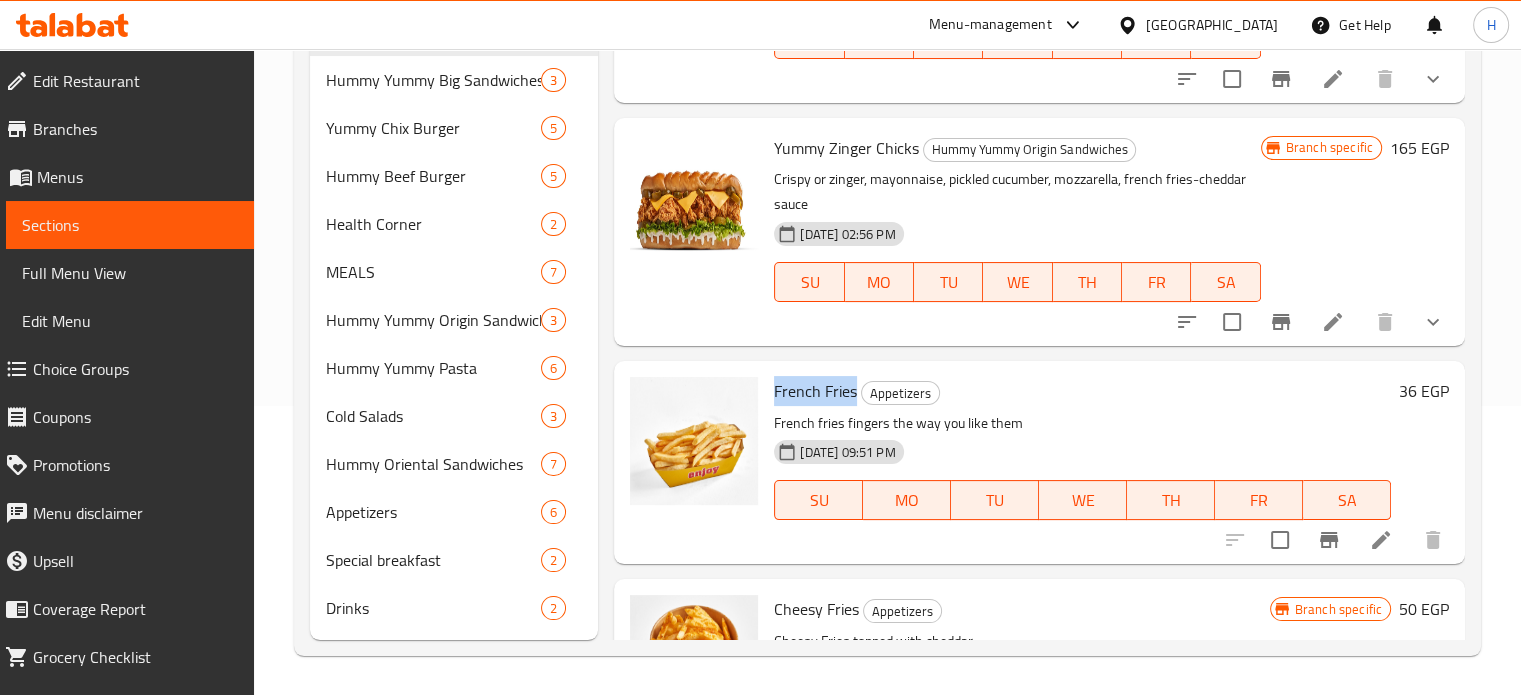 scroll, scrollTop: 1993, scrollLeft: 0, axis: vertical 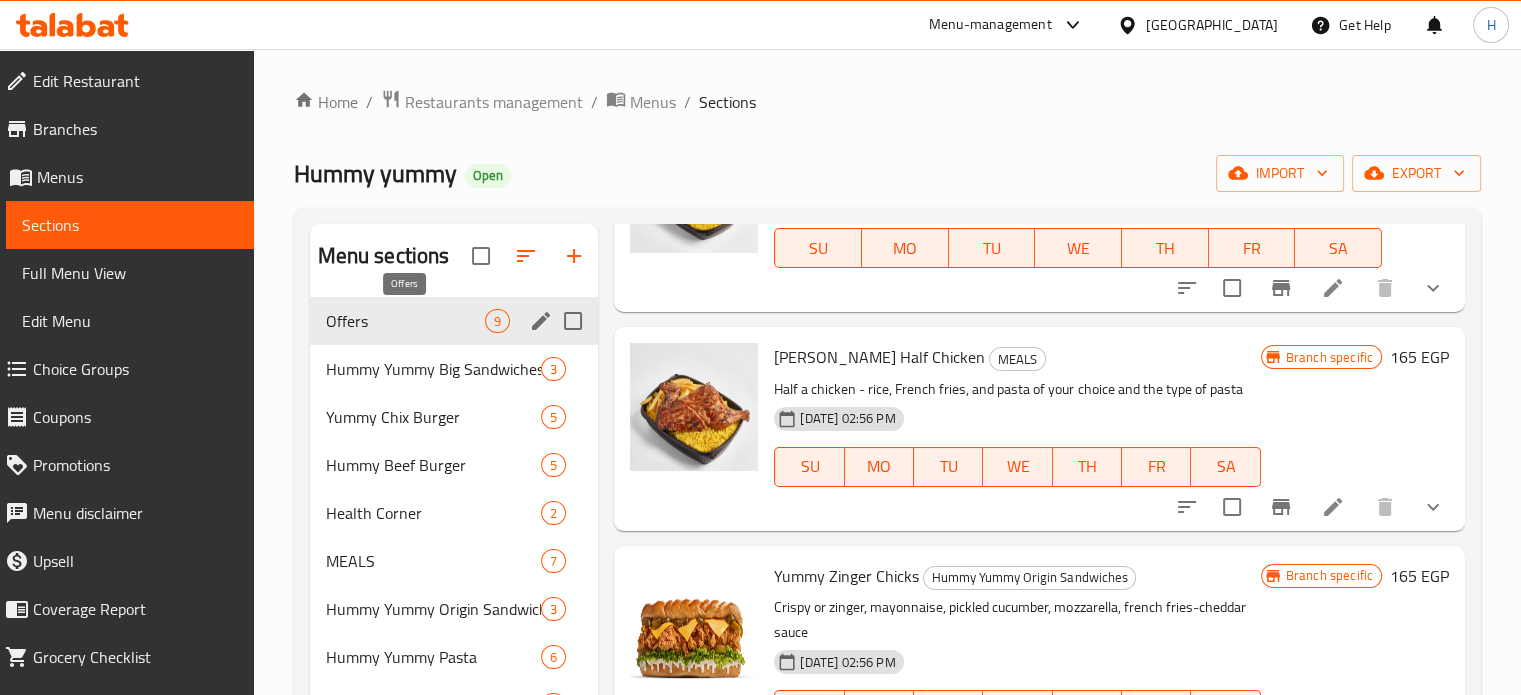 click on "Offers" at bounding box center (406, 321) 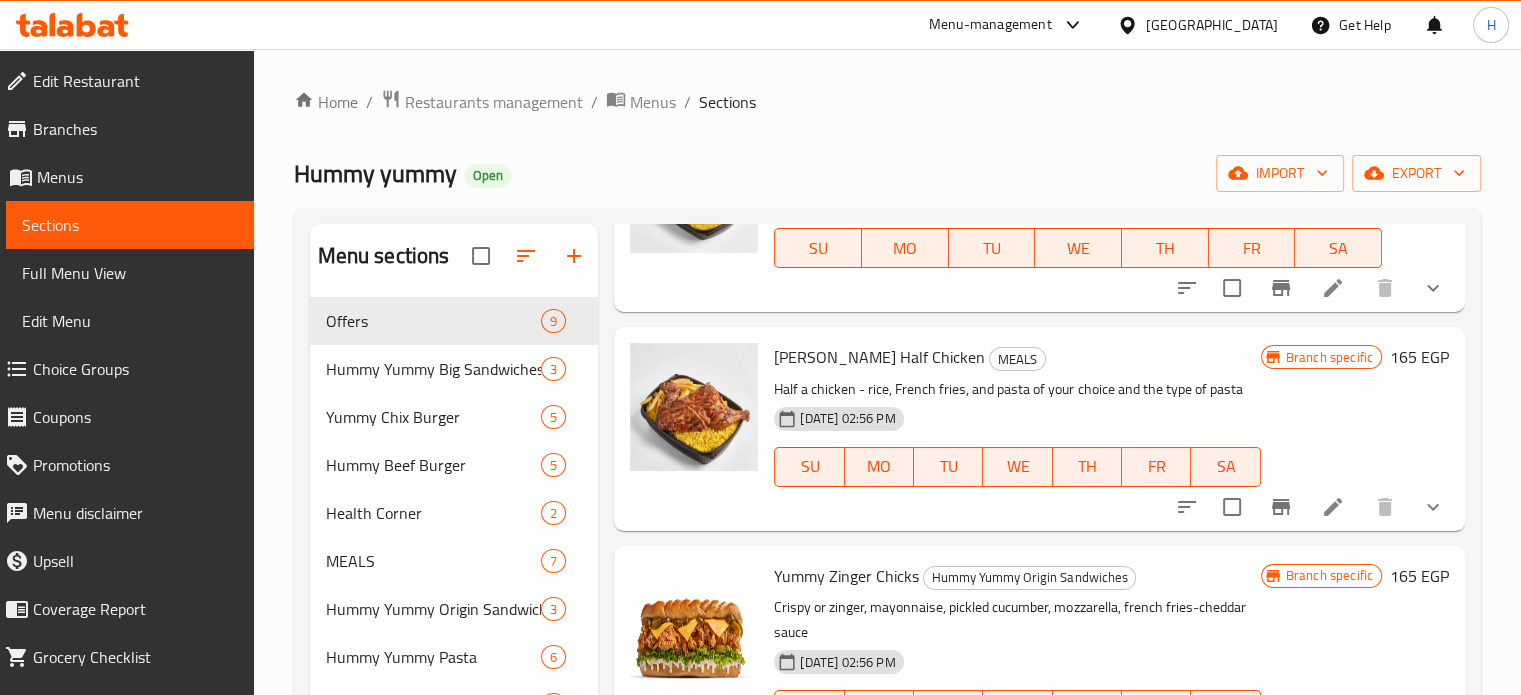 scroll, scrollTop: 2493, scrollLeft: 0, axis: vertical 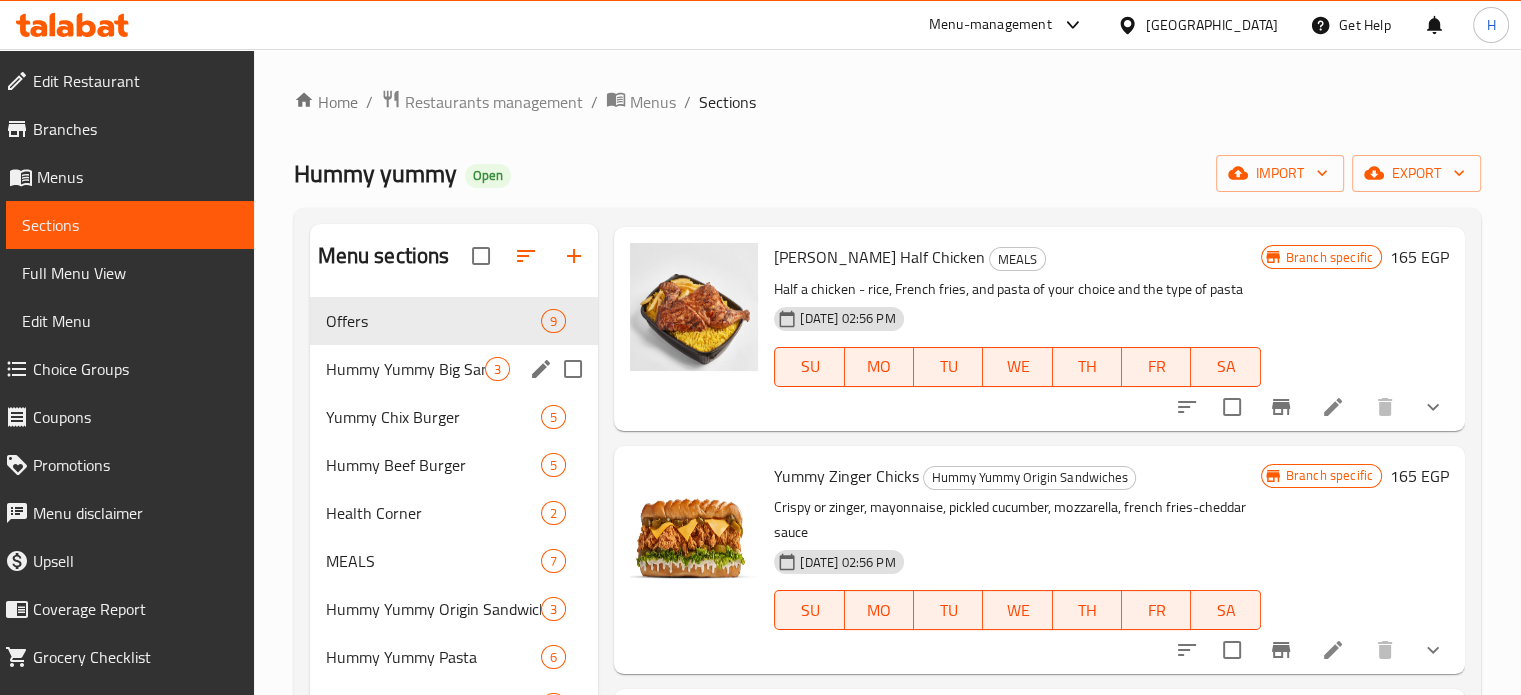click on "Hummy Yummy Big Sandwiches 3" at bounding box center (454, 369) 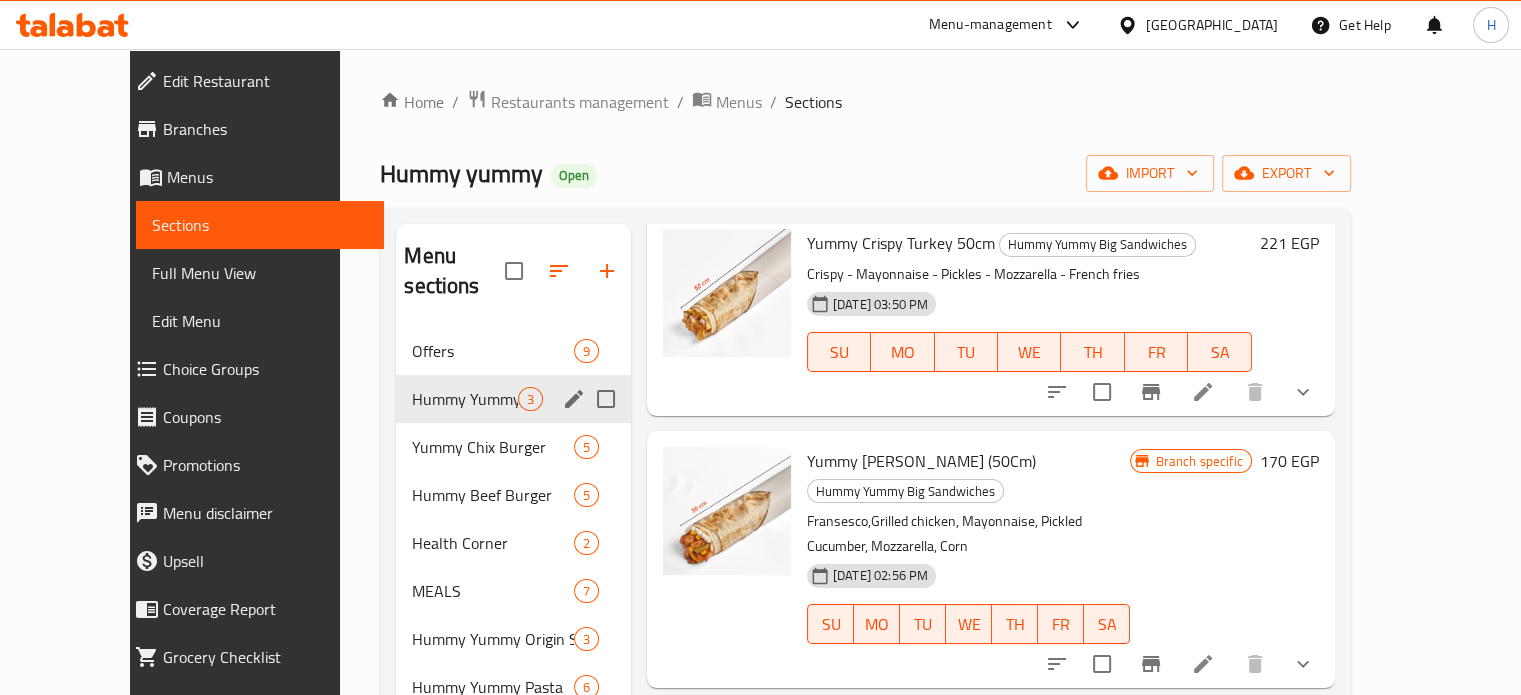 scroll, scrollTop: 0, scrollLeft: 0, axis: both 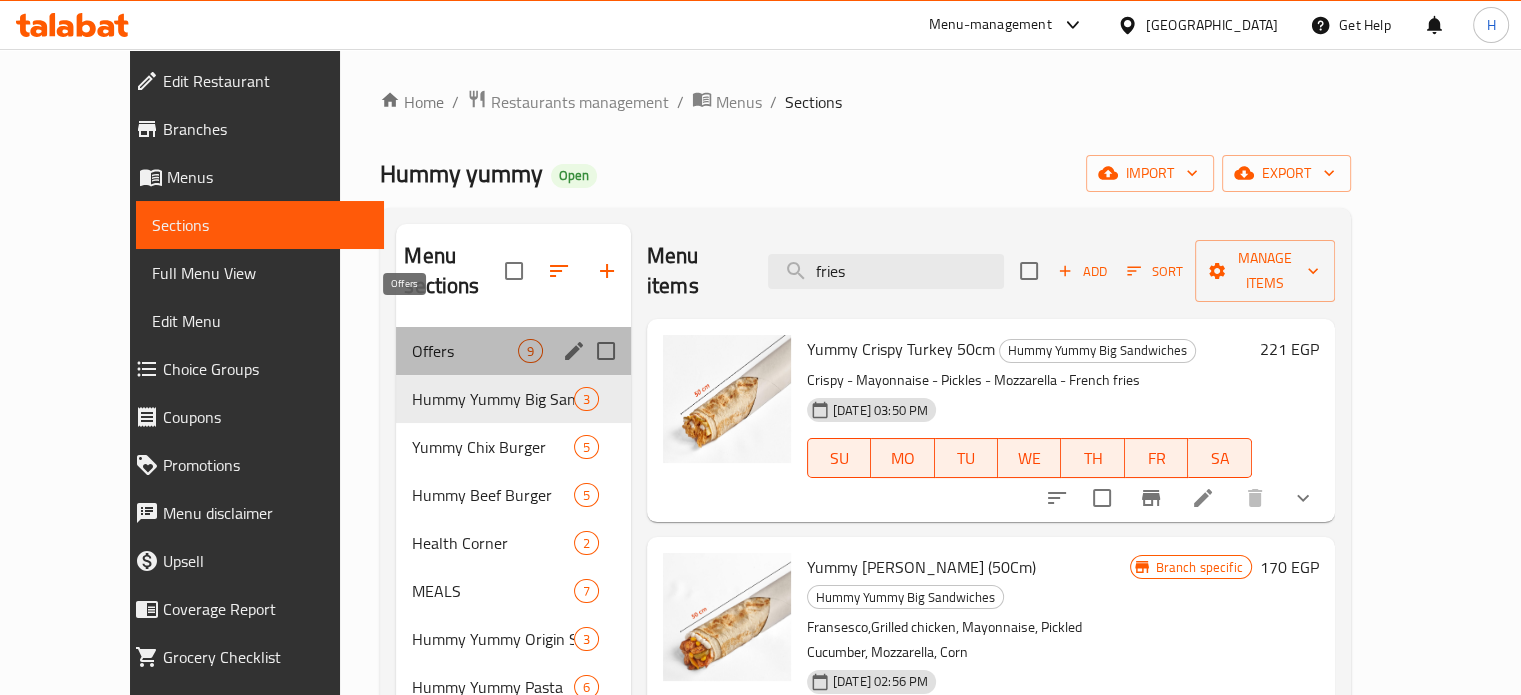 click on "Offers" at bounding box center (464, 351) 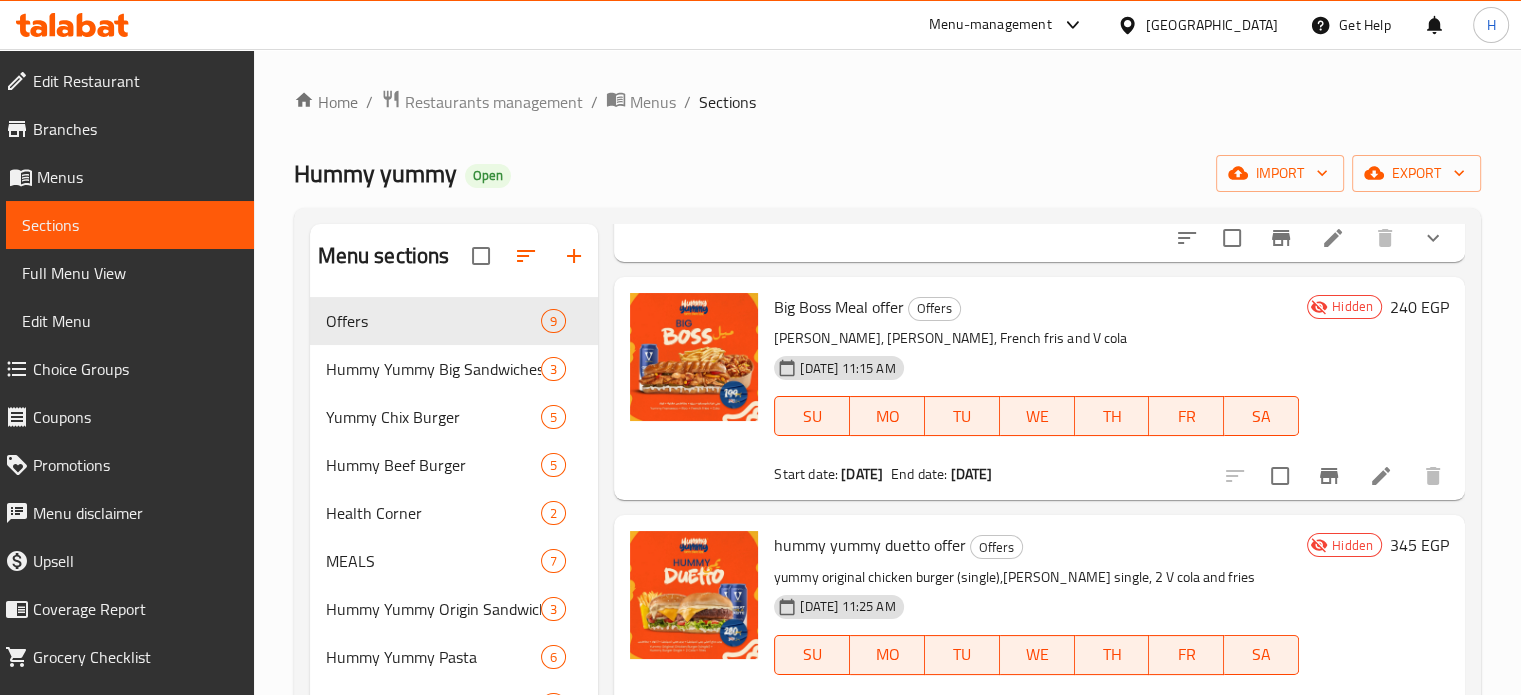 scroll, scrollTop: 1396, scrollLeft: 0, axis: vertical 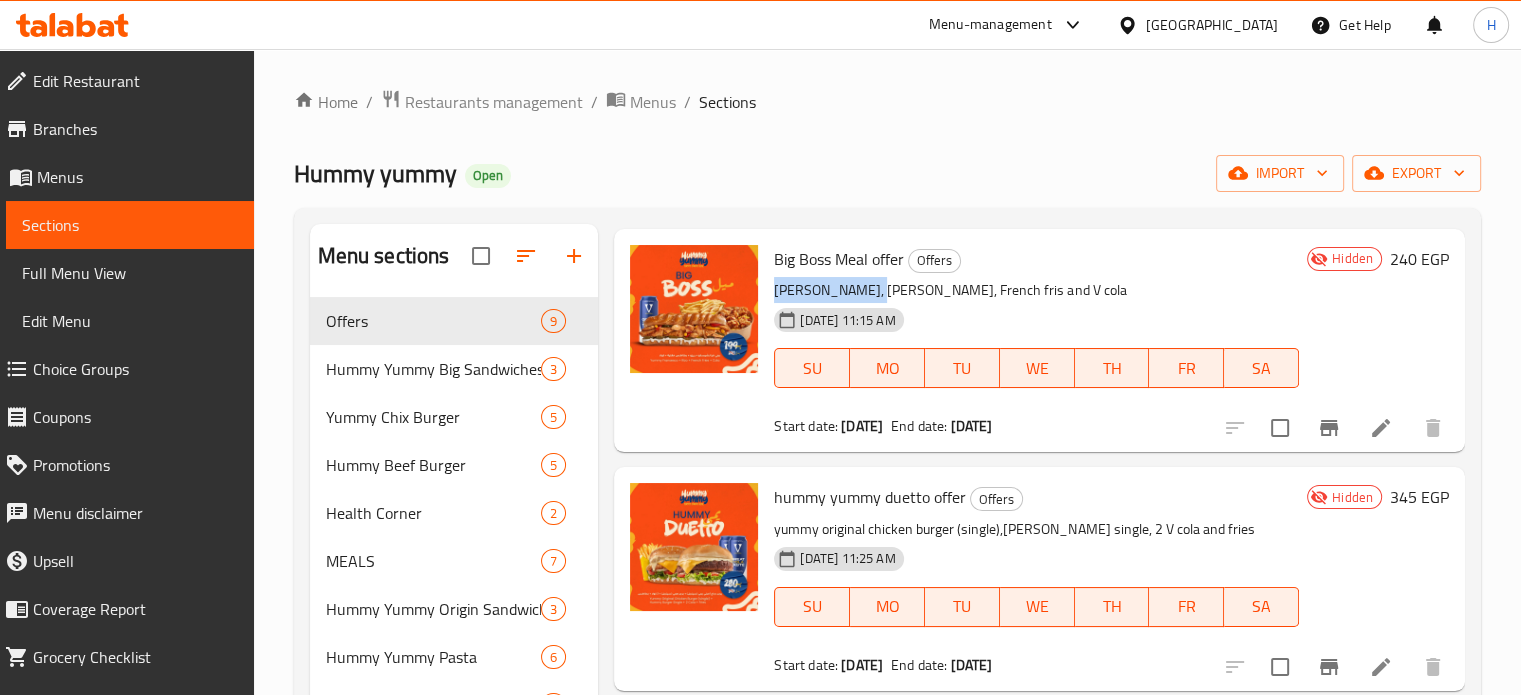 drag, startPoint x: 880, startPoint y: 288, endPoint x: 776, endPoint y: 288, distance: 104 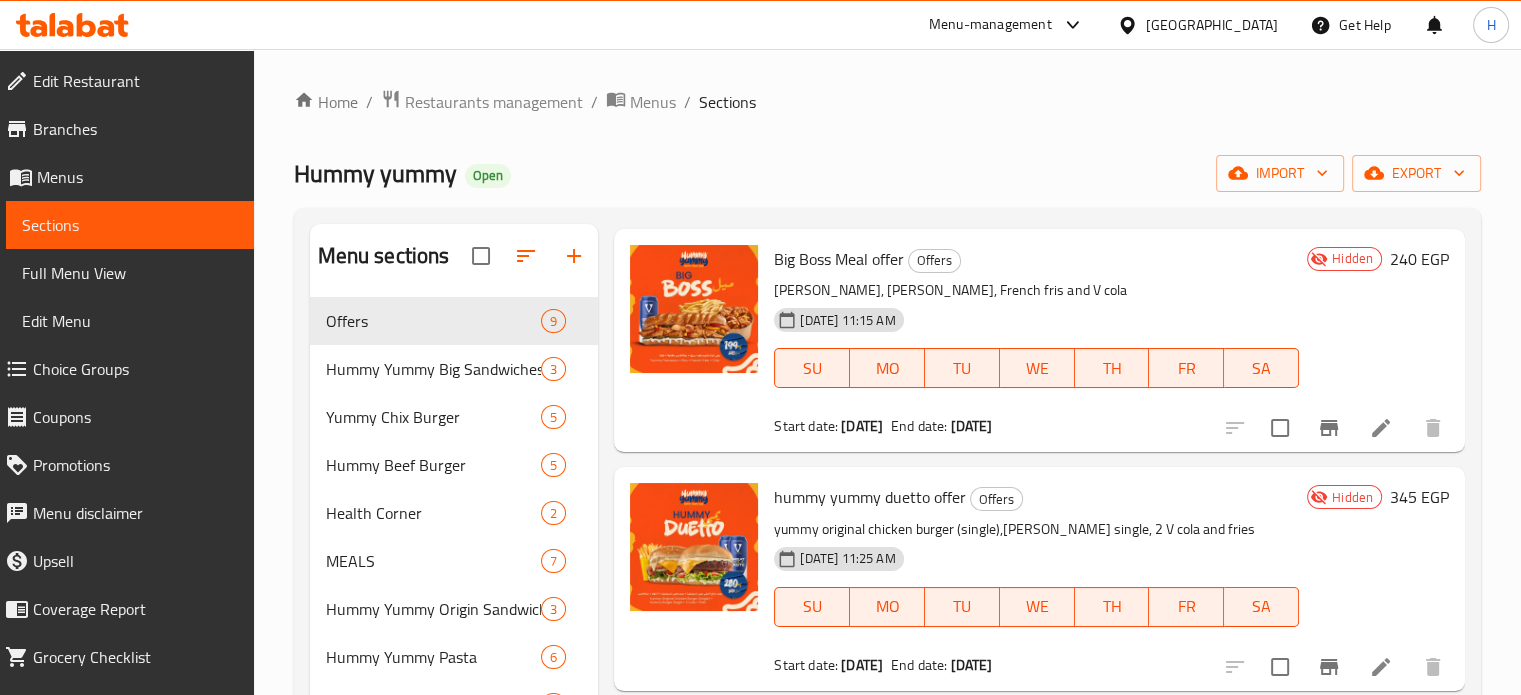 click on "[PERSON_NAME], [PERSON_NAME], French fris and V cola" at bounding box center (1036, 290) 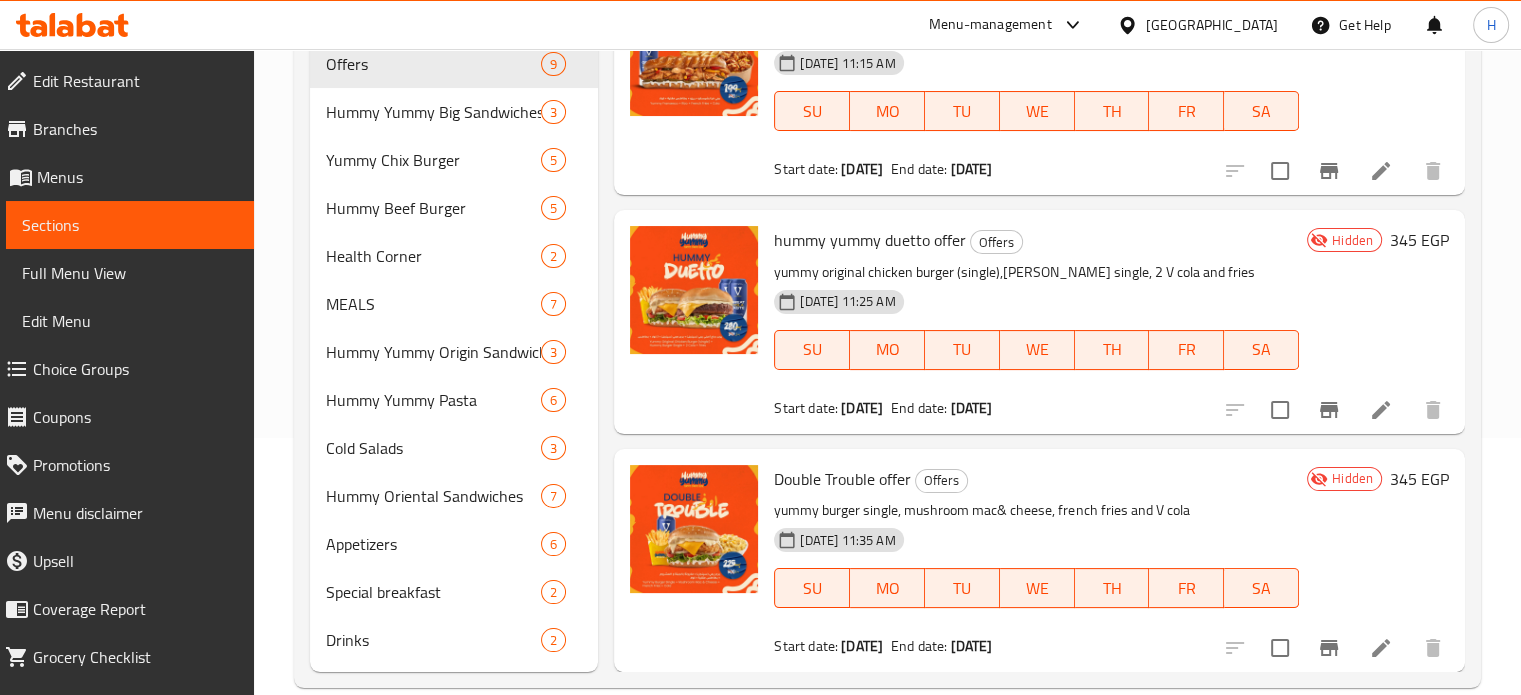 scroll, scrollTop: 289, scrollLeft: 0, axis: vertical 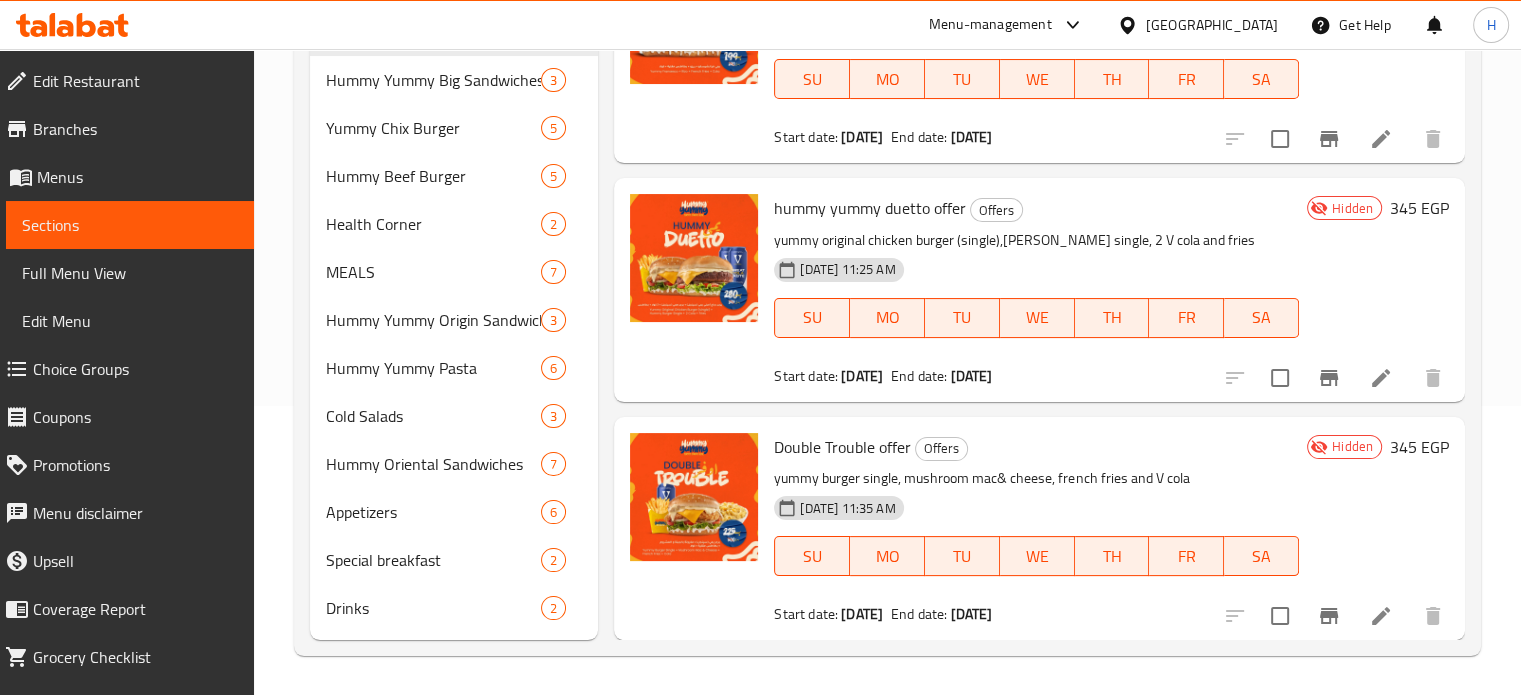 click 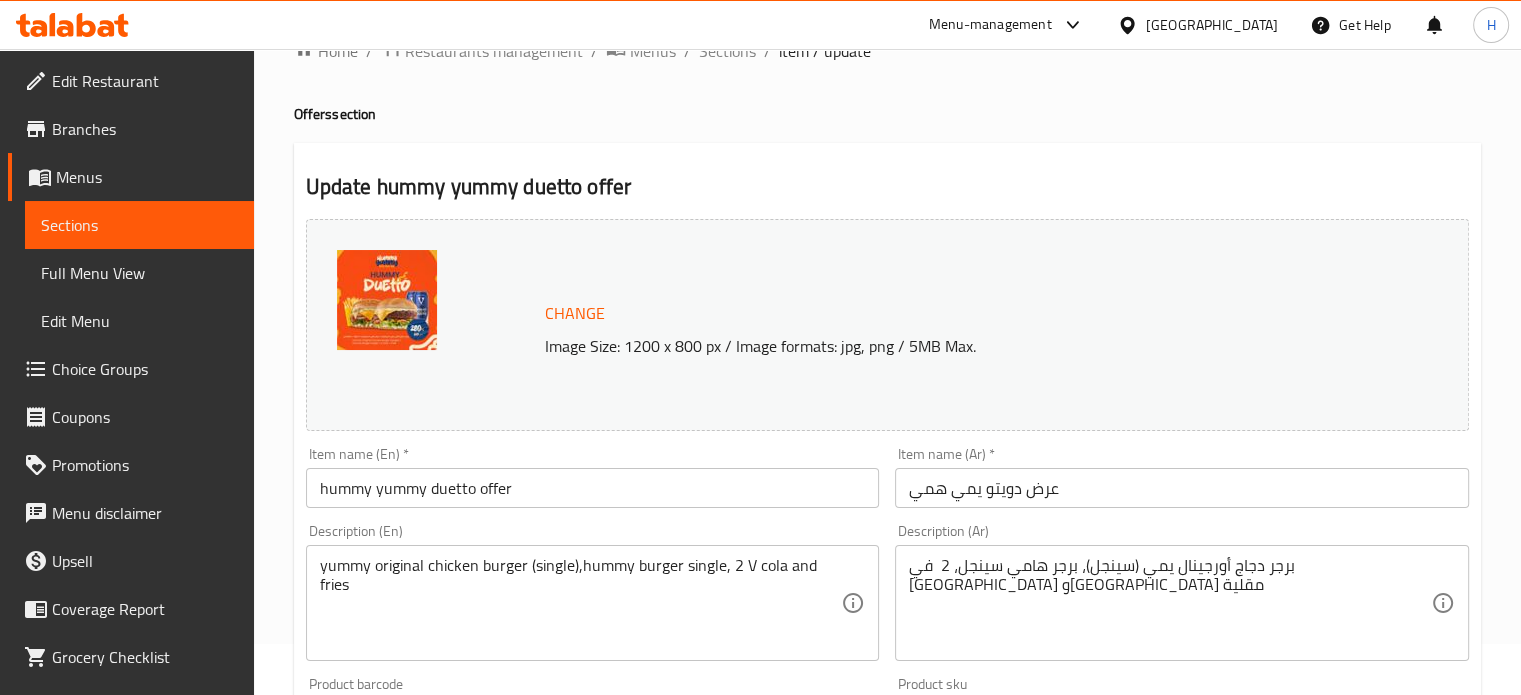 scroll, scrollTop: 100, scrollLeft: 0, axis: vertical 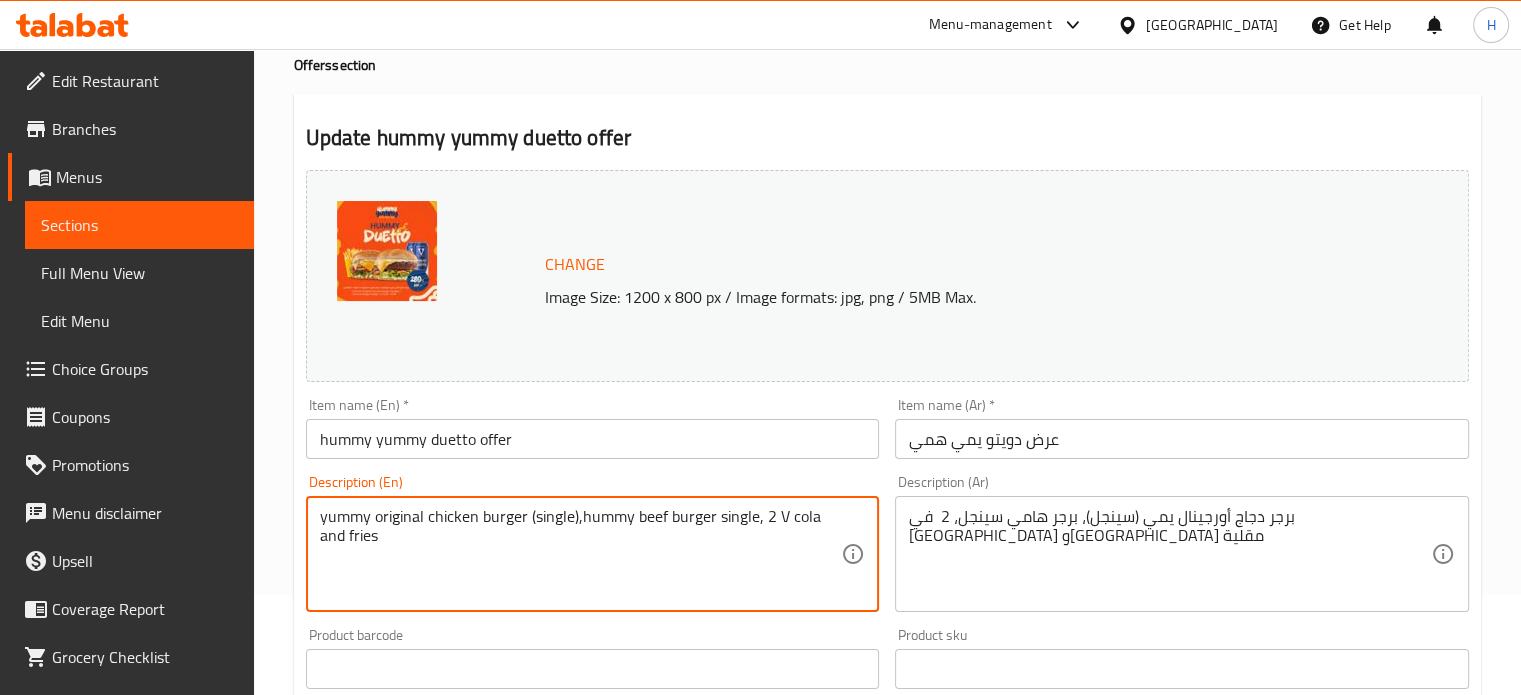 click on "yummy original chicken burger (single),hummy beef burger single, 2 V cola and fries" at bounding box center (581, 554) 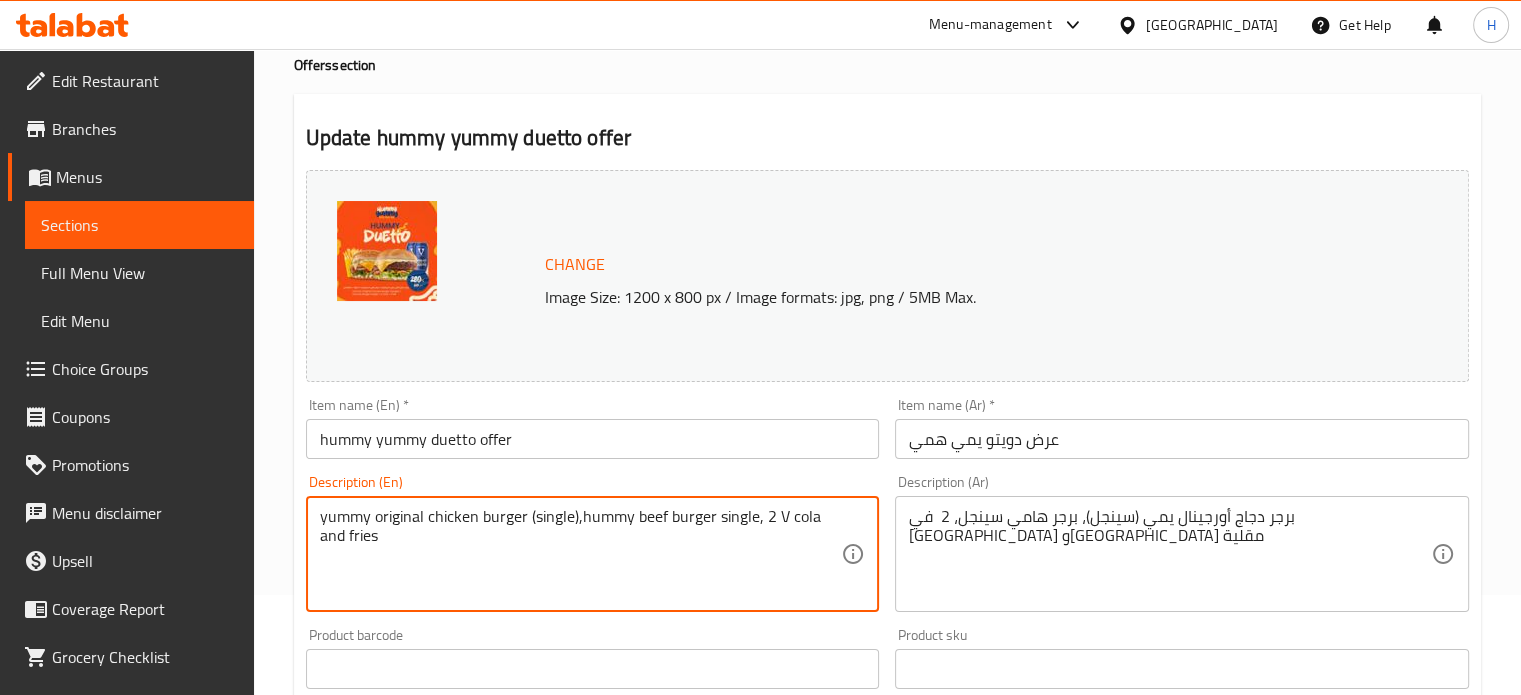 click on "yummy original chicken burger (single),hummy beef burger single, 2 V cola and fries" at bounding box center (581, 554) 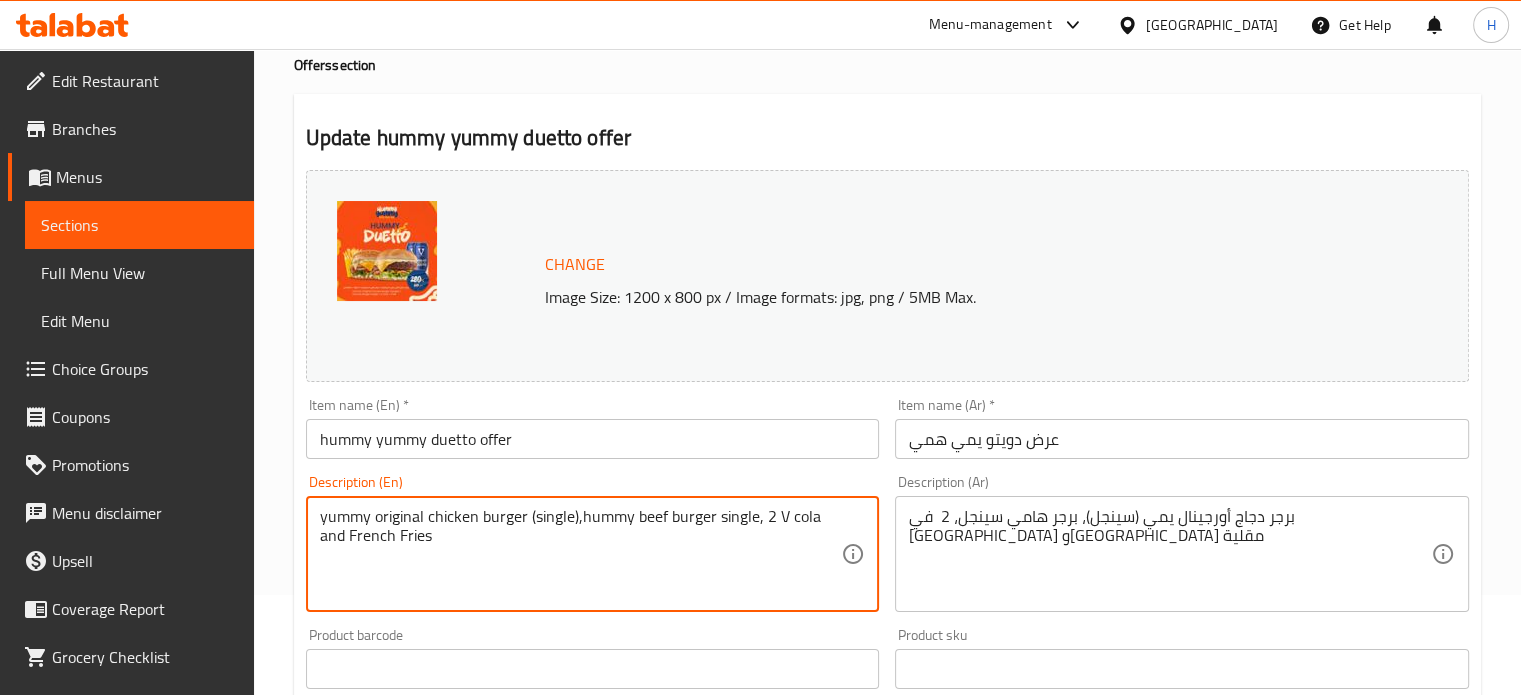 click on "yummy original chicken burger (single),hummy beef burger single, 2 V cola and French Fries" at bounding box center [581, 554] 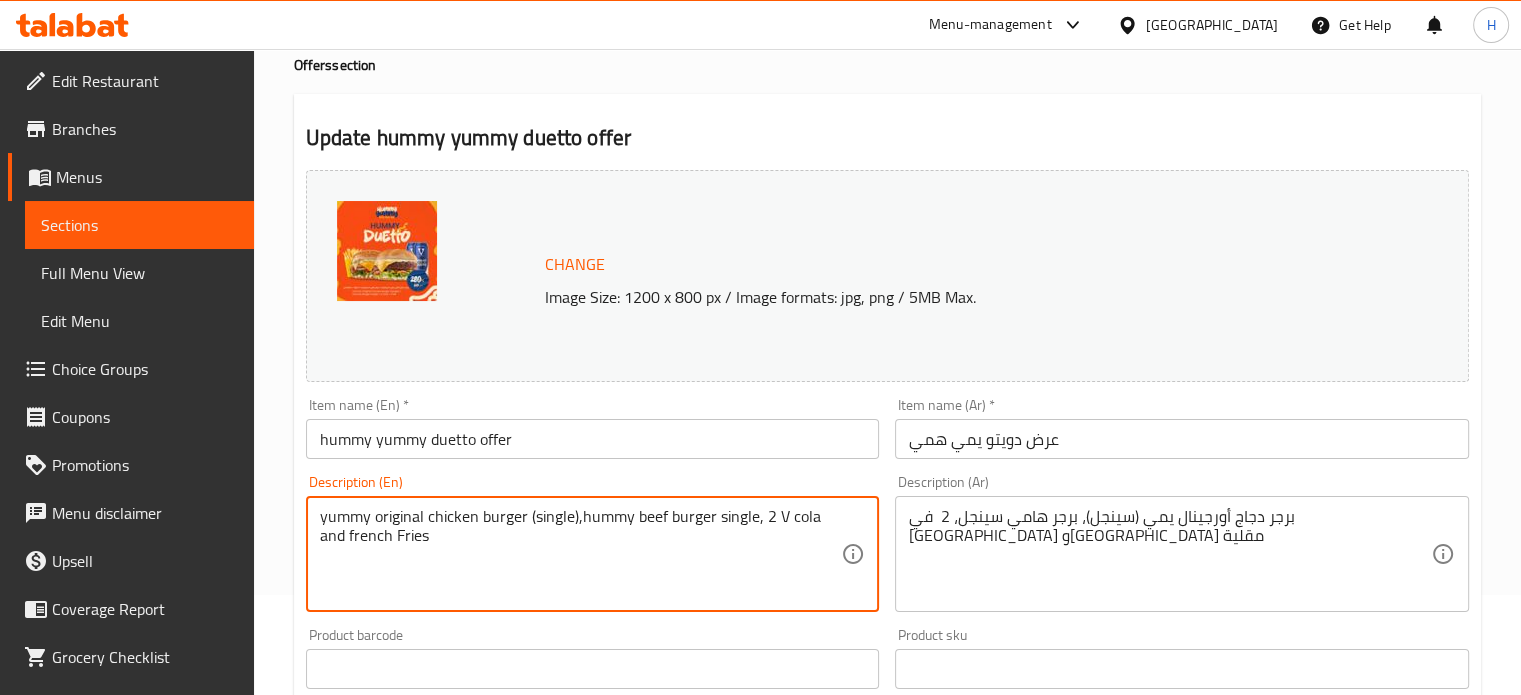 click on "yummy original chicken burger (single),hummy beef burger single, 2 V cola and french Fries" at bounding box center (581, 554) 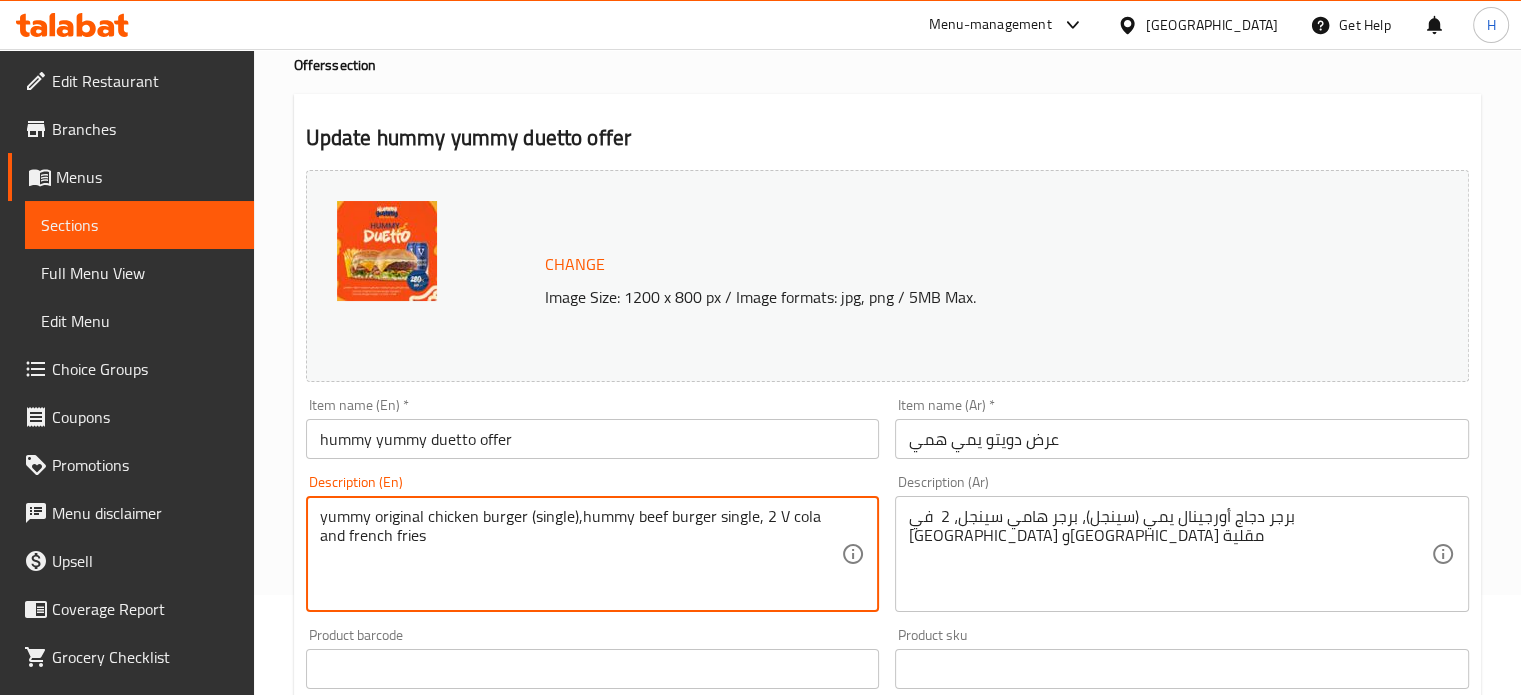 type on "yummy original chicken burger (single),hummy beef burger single, 2 V cola and french fries" 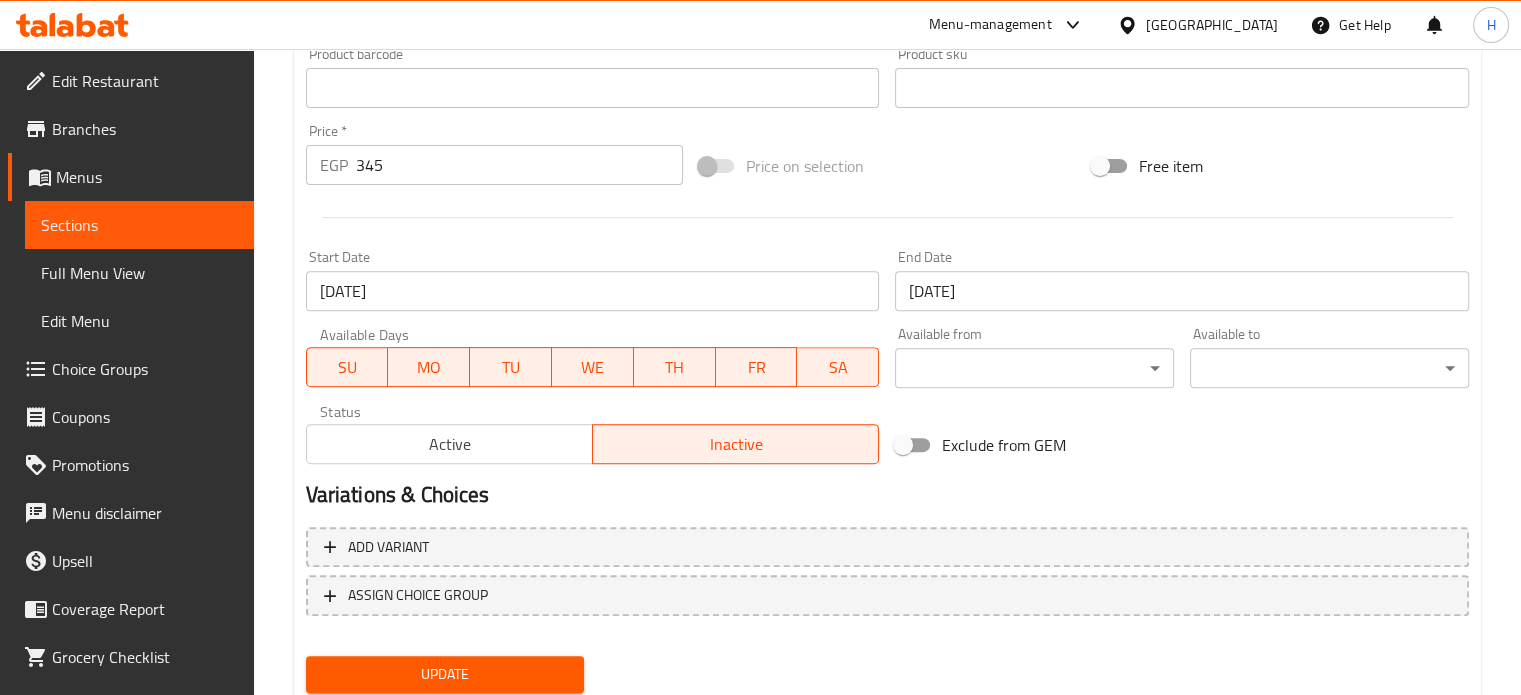 scroll, scrollTop: 745, scrollLeft: 0, axis: vertical 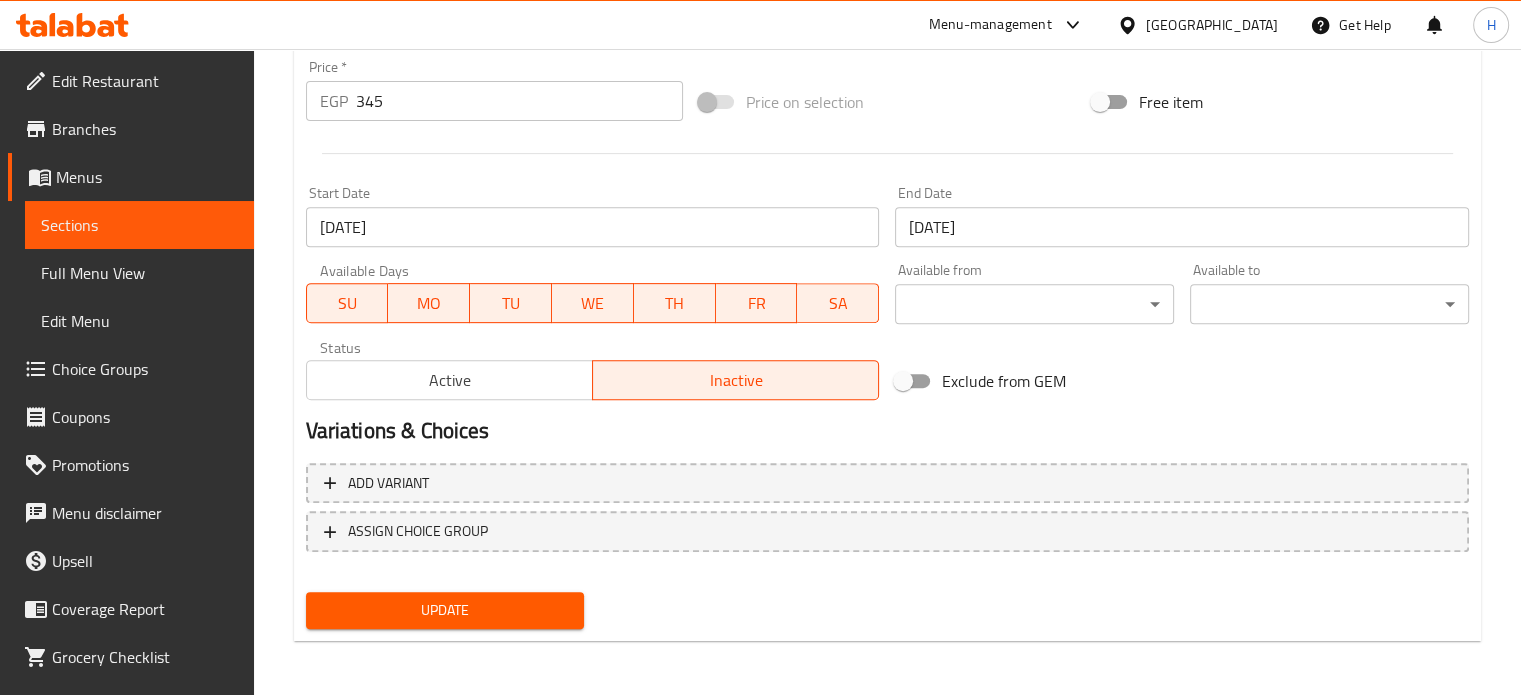type on "برجر دجاج أورجينال يمي (سينجل)، برجر هامي بيف سينجل، 2  في كولا وبطاطس مقلية" 